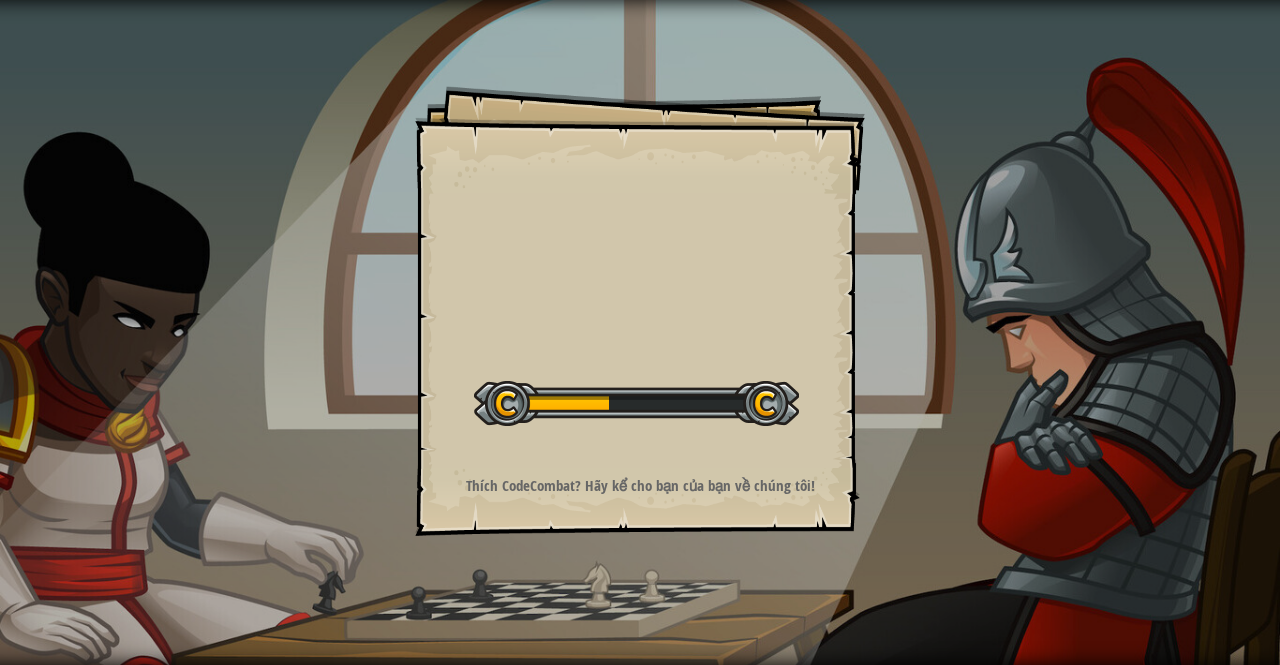 scroll, scrollTop: 0, scrollLeft: 0, axis: both 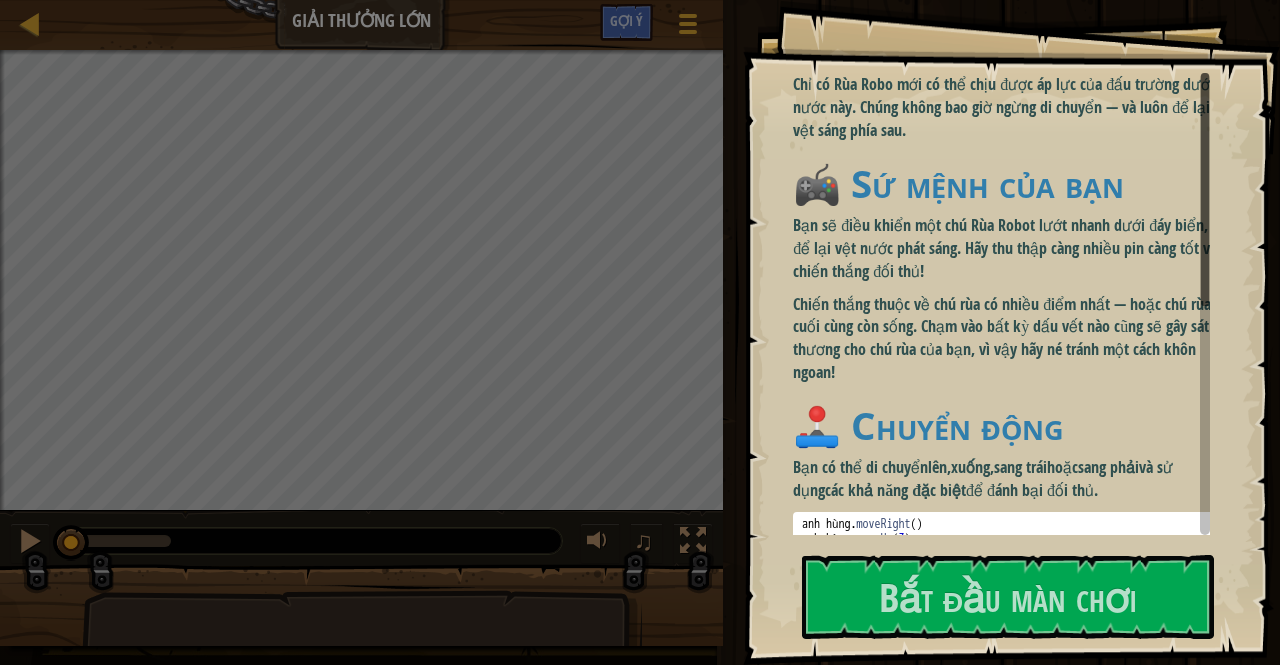 click on "Chỉ có Rùa Robo mới có thể chịu được áp lực của đấu trường dưới nước này. Chúng không bao giờ ngừng di chuyển — và luôn để lại vệt sáng phía sau." at bounding box center [1009, 107] 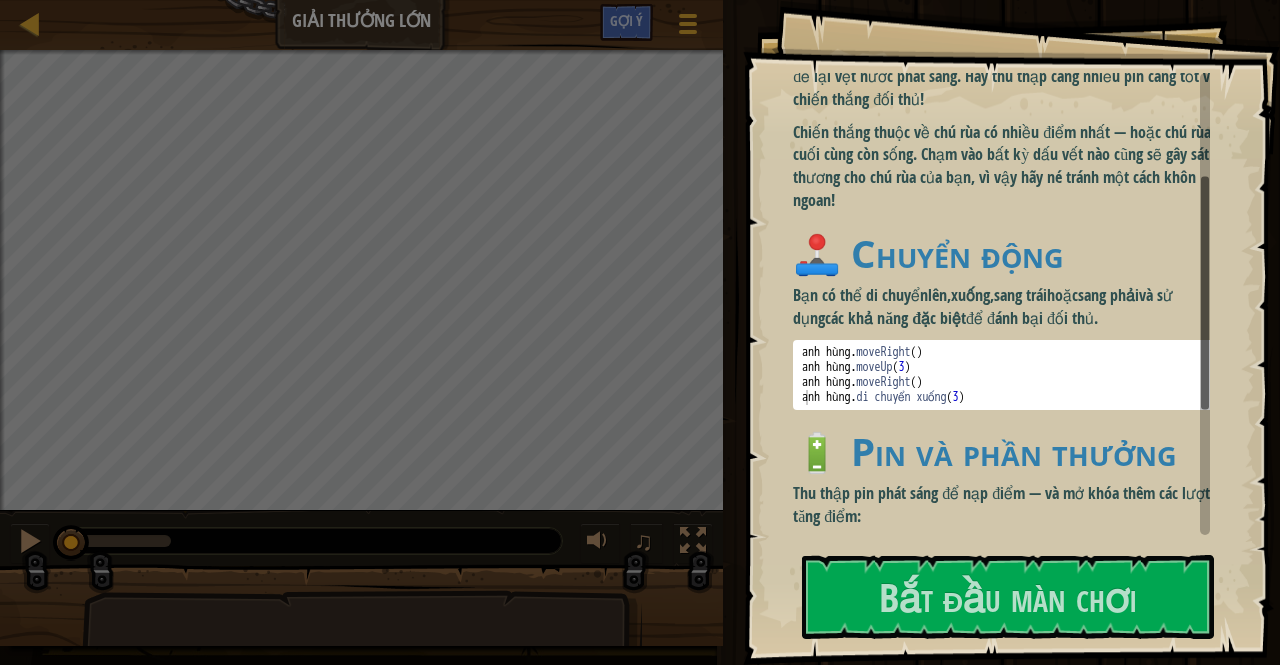 scroll, scrollTop: 200, scrollLeft: 0, axis: vertical 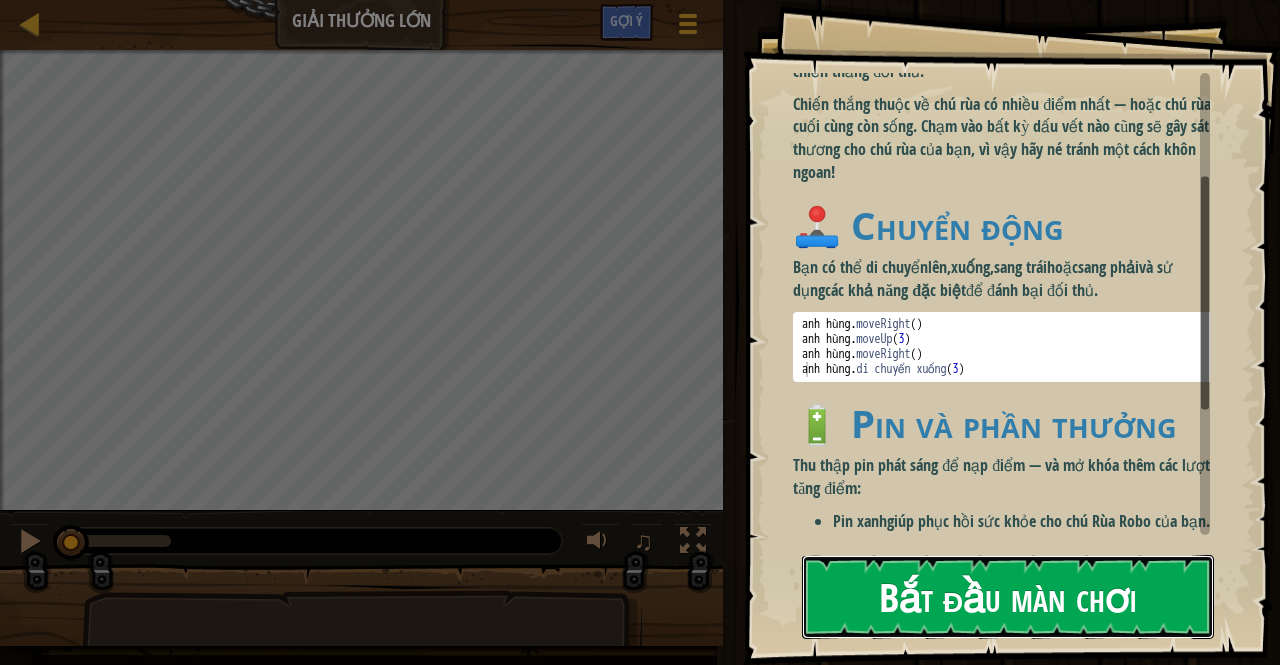 click on "Bắt đầu màn chơi" at bounding box center (1008, 596) 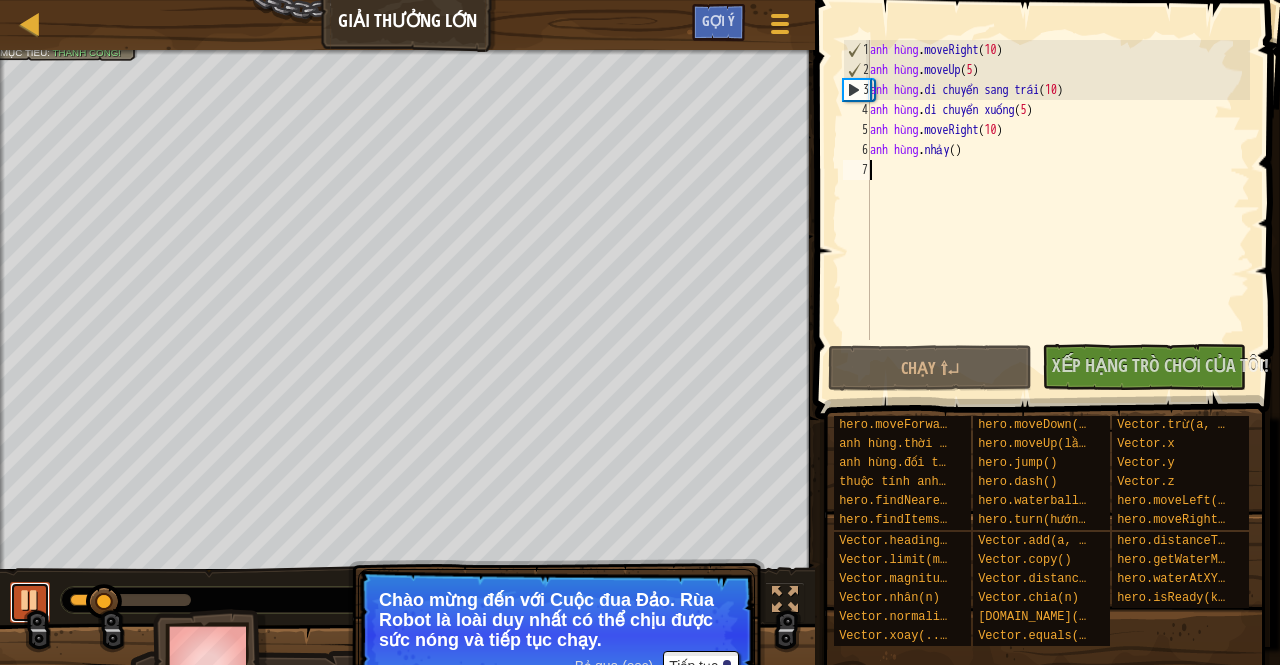 click at bounding box center [30, 600] 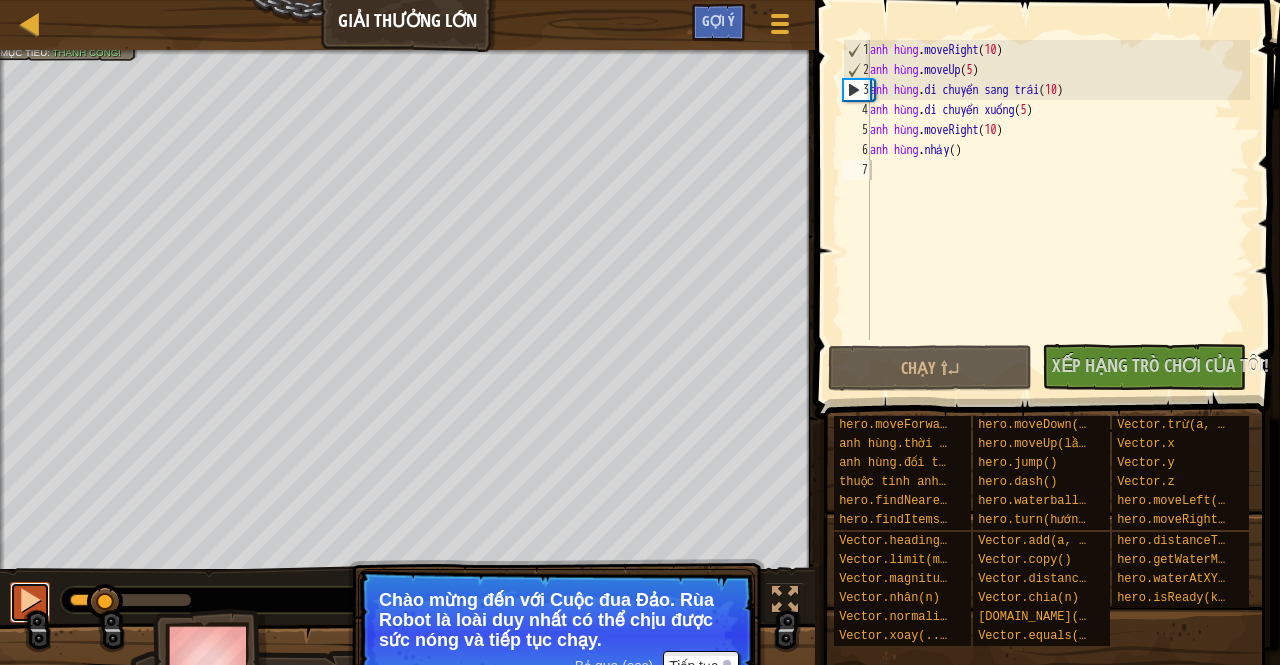click at bounding box center (30, 600) 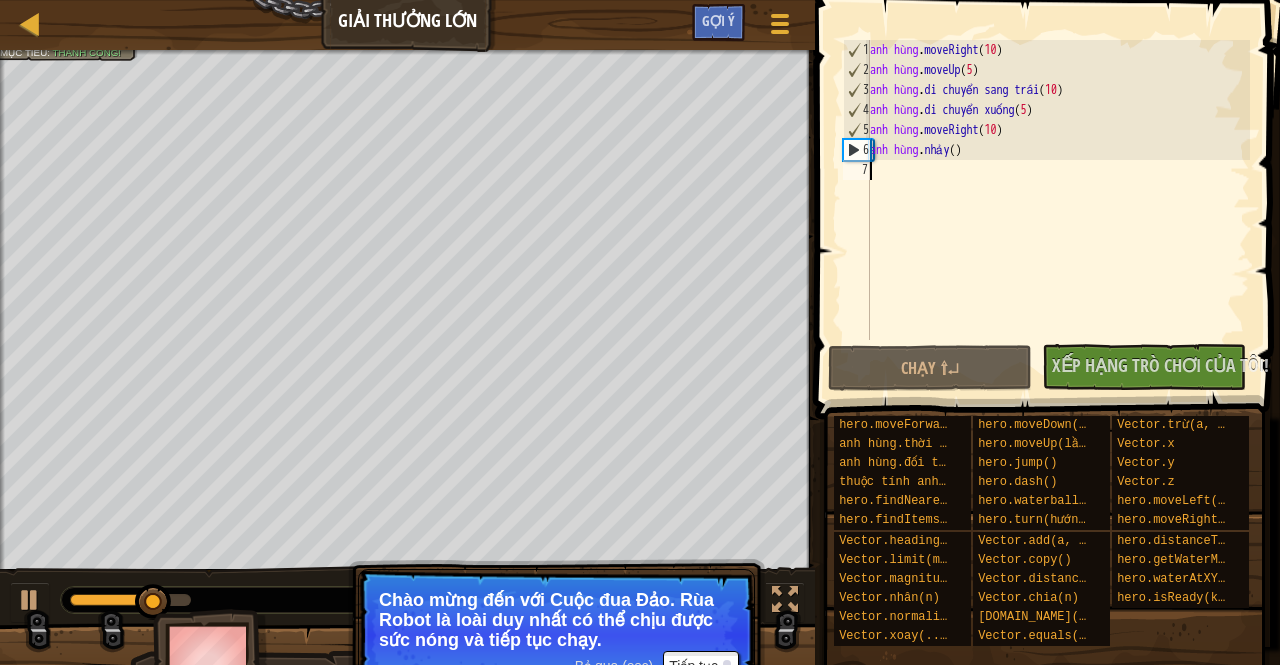 scroll, scrollTop: 9, scrollLeft: 0, axis: vertical 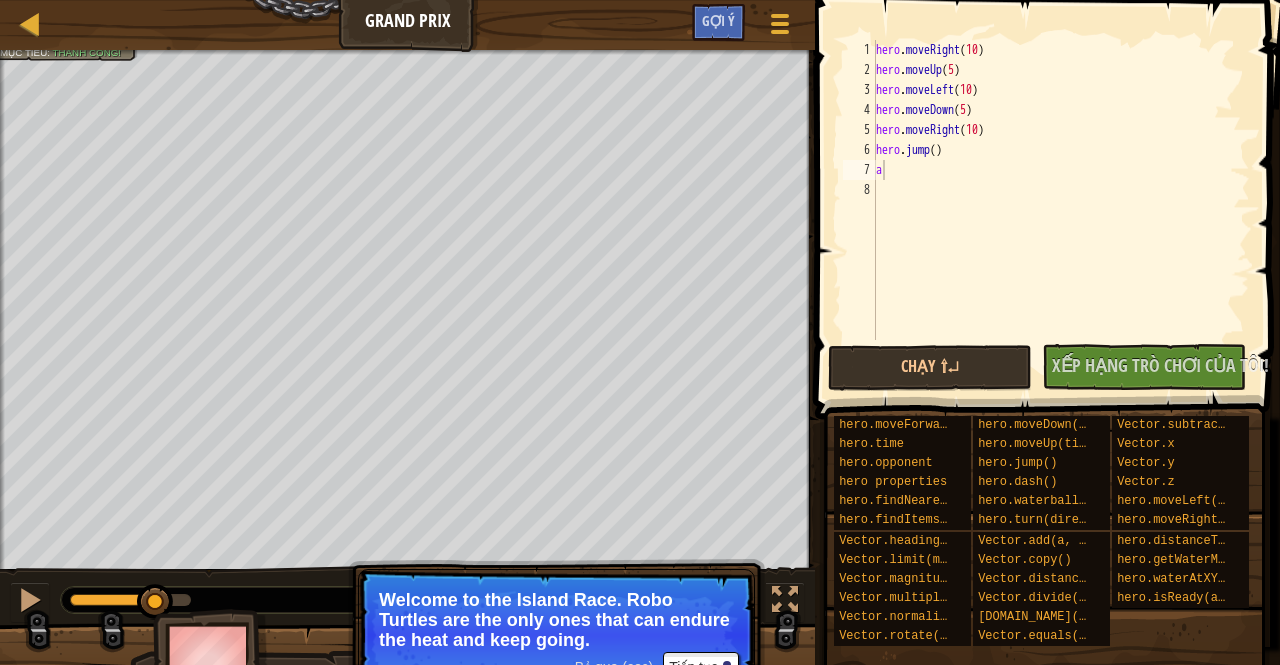 type on "hero.jump()" 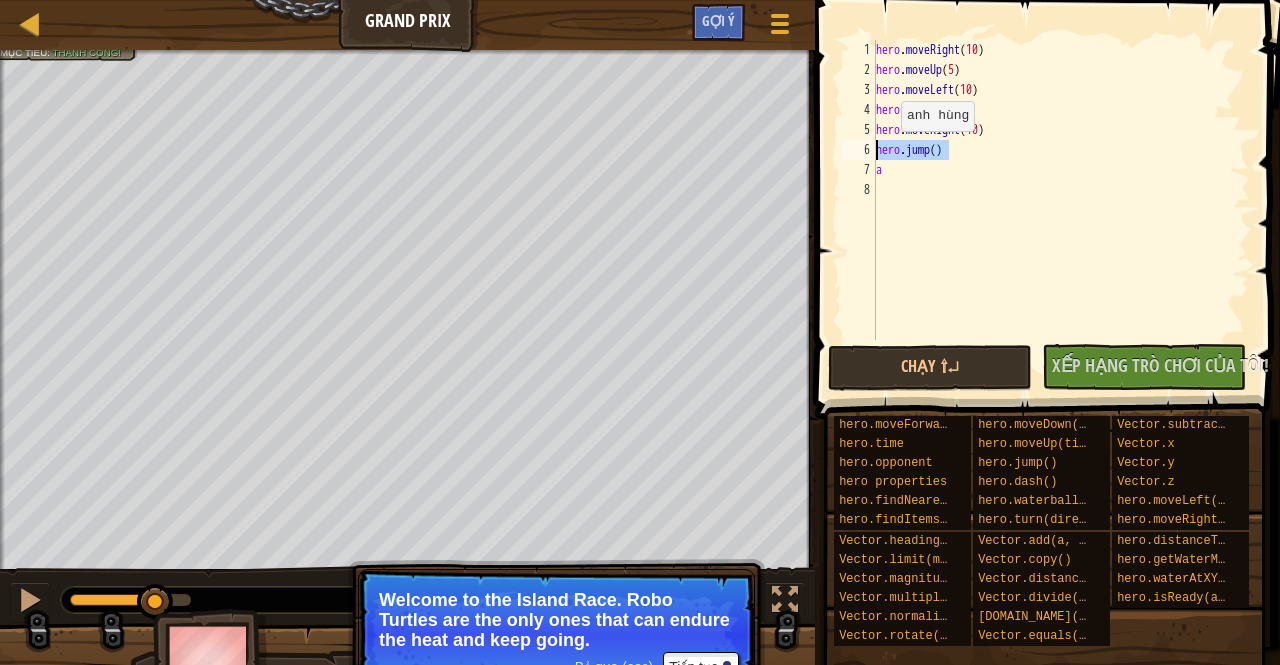 drag, startPoint x: 928, startPoint y: 149, endPoint x: 842, endPoint y: 147, distance: 86.023254 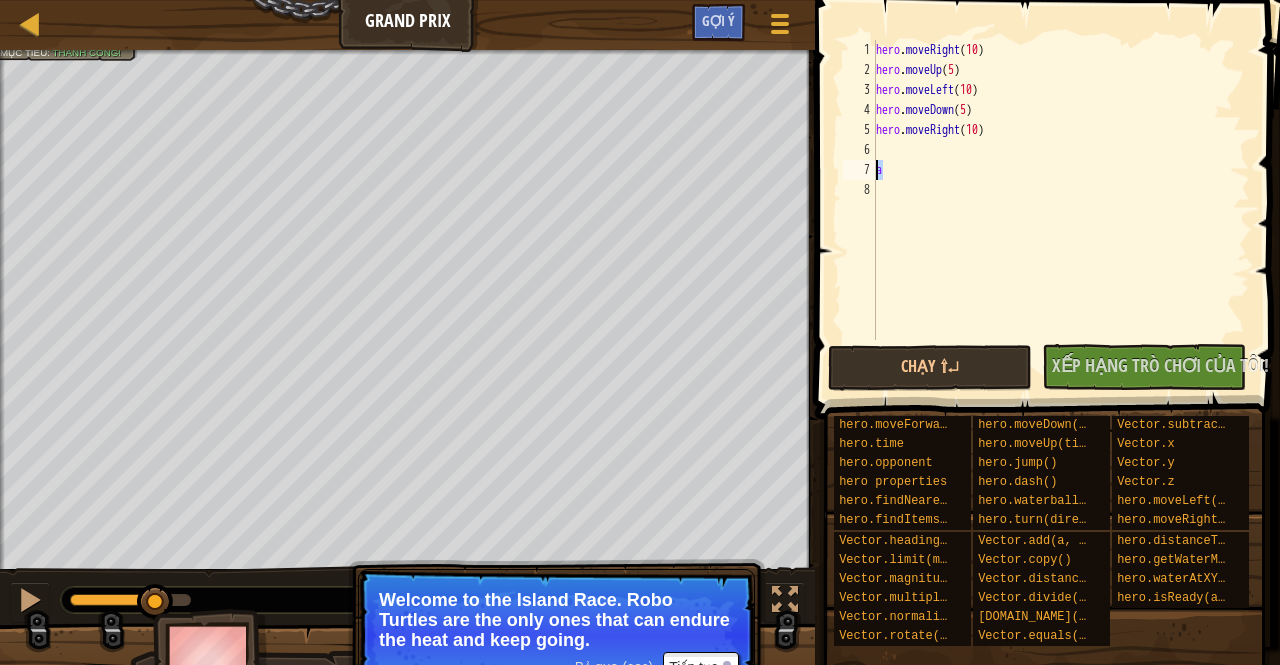 drag, startPoint x: 894, startPoint y: 176, endPoint x: 843, endPoint y: 177, distance: 51.009804 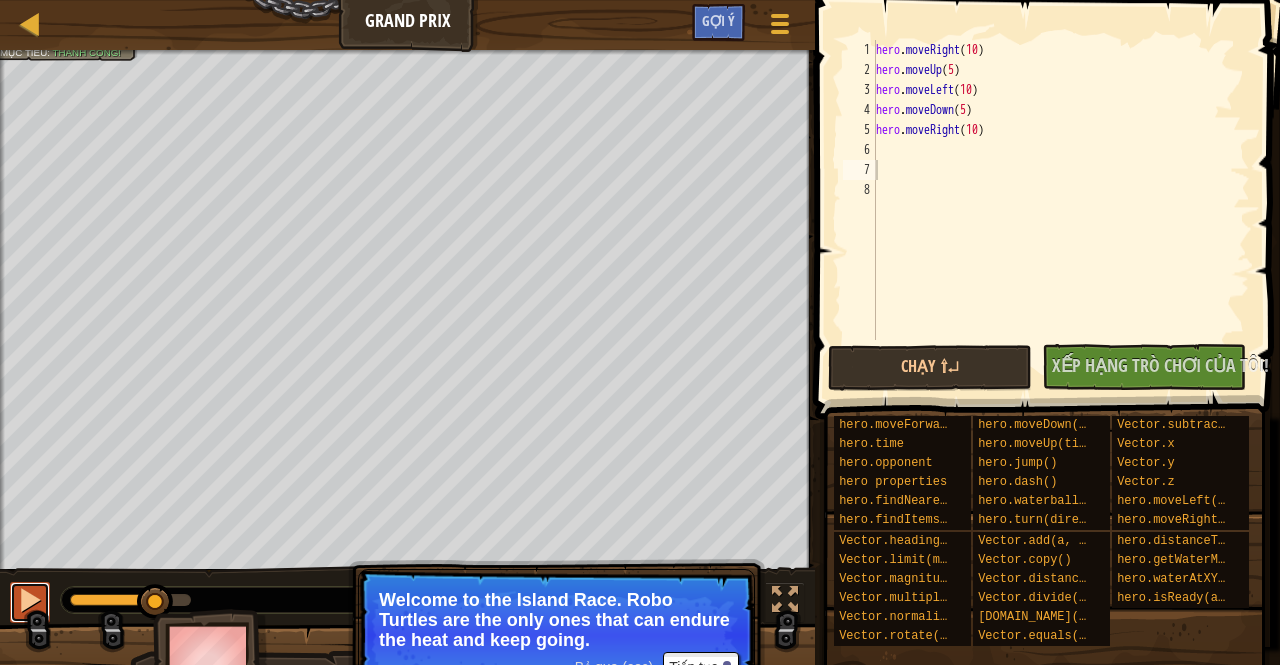 click at bounding box center [30, 600] 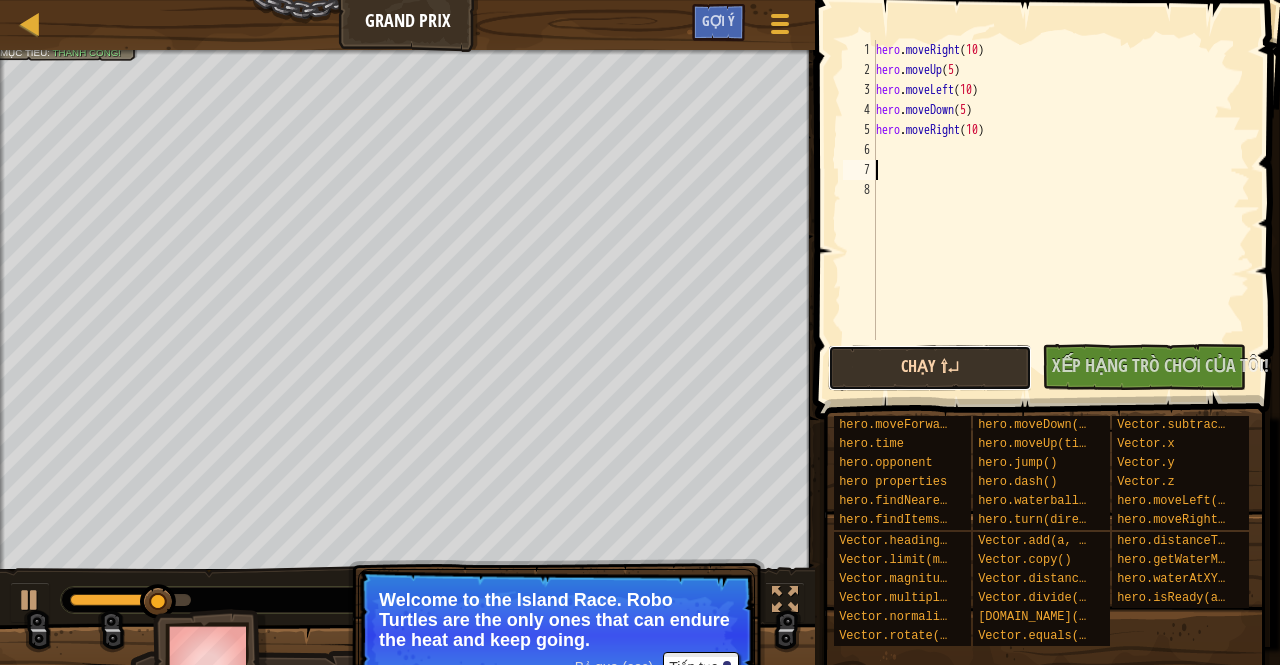 click on "Chạy ⇧↵" at bounding box center [930, 368] 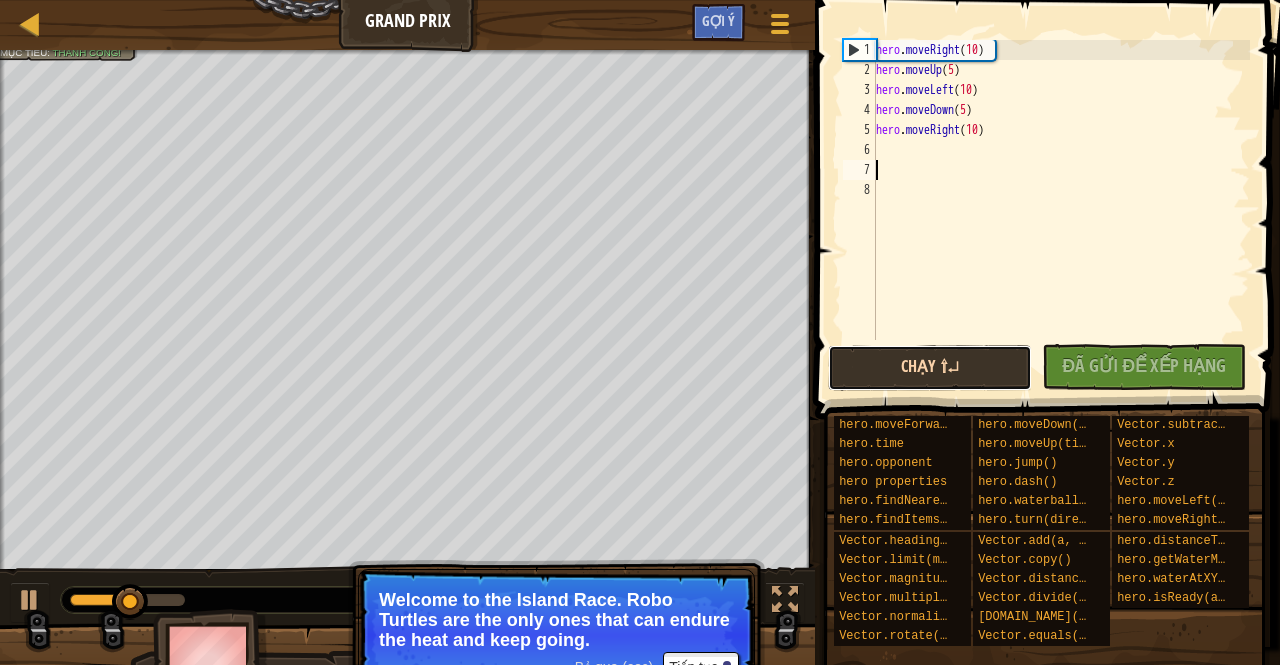 click on "Chạy ⇧↵" at bounding box center (930, 368) 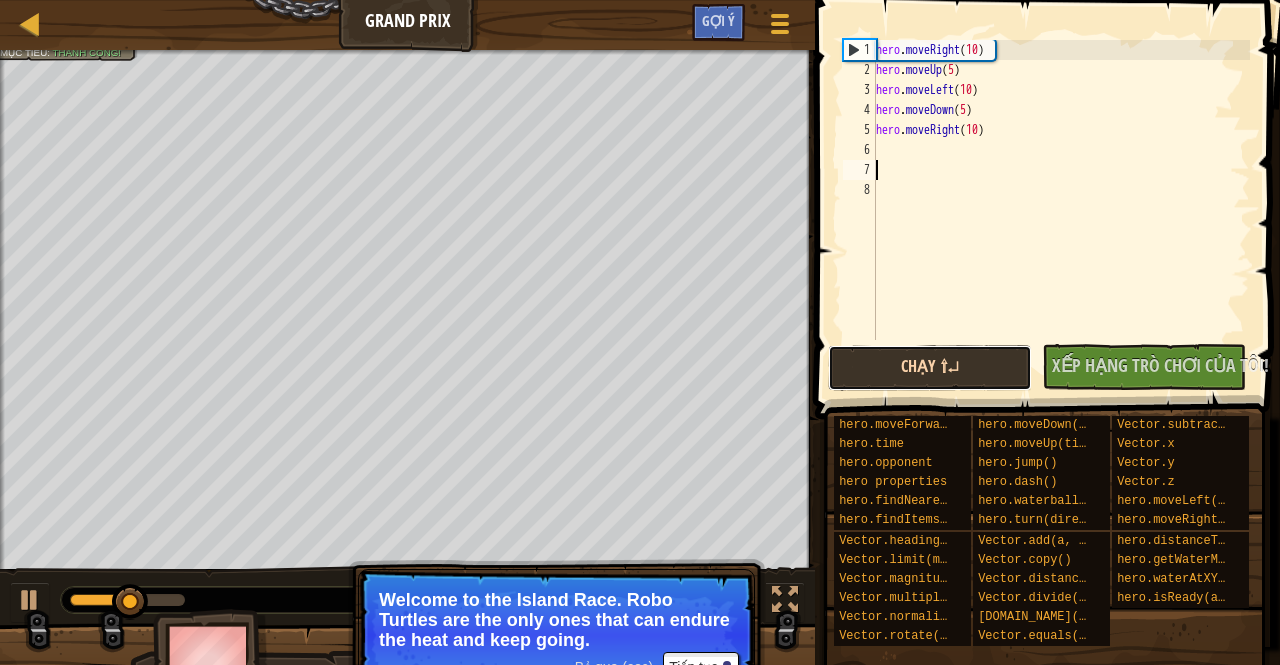 click on "Chạy ⇧↵" at bounding box center [930, 368] 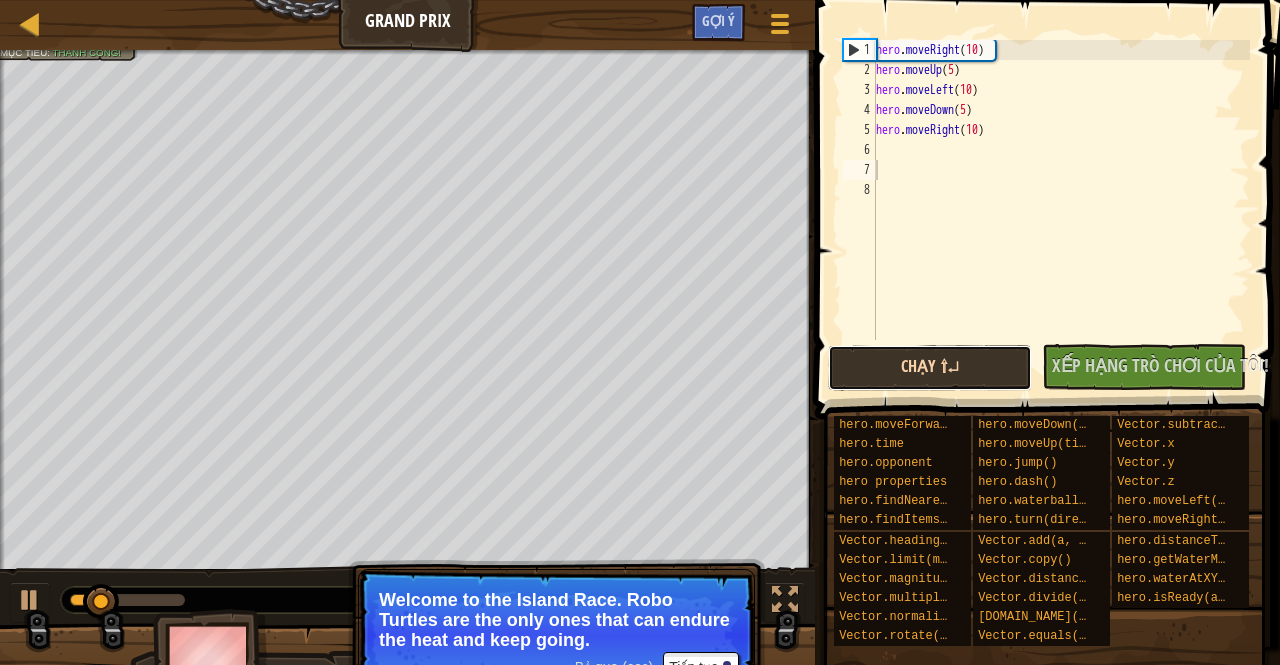 click on "Chạy ⇧↵" at bounding box center (930, 368) 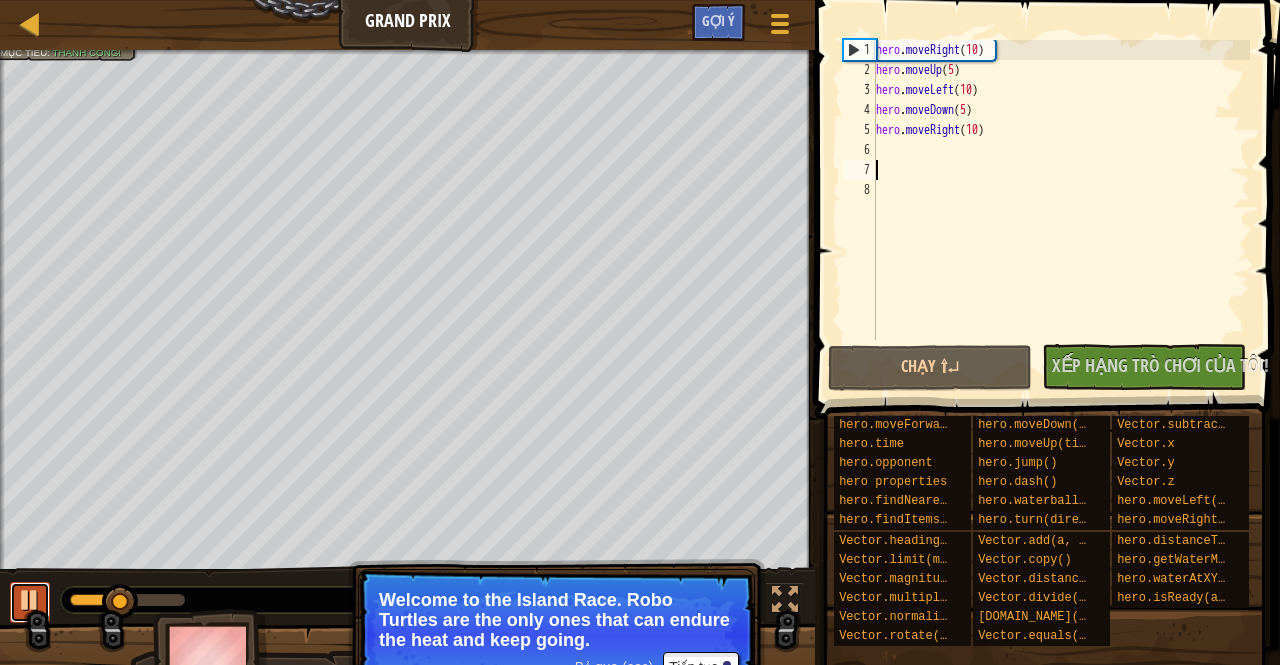 click at bounding box center (30, 600) 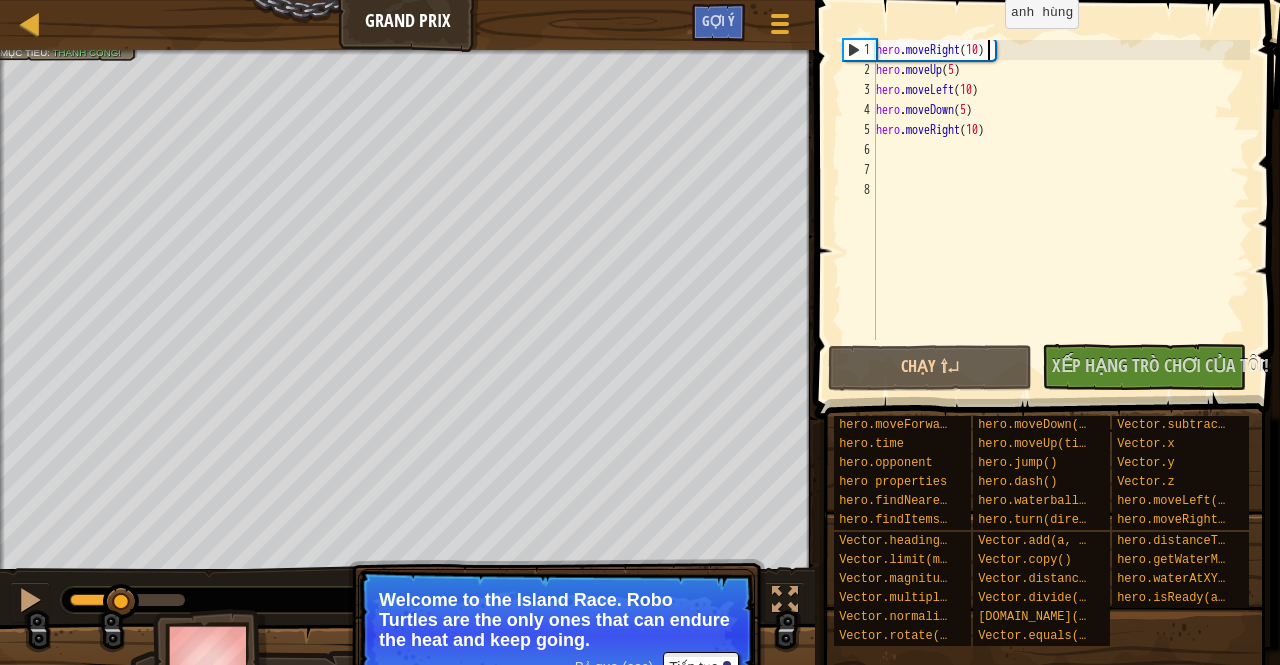 click on "hero . moveRight ( 10 ) hero . moveUp ( 5 ) hero . moveLeft ( 10 ) hero . moveDown ( 5 ) hero . moveRight ( 10 )" at bounding box center [1061, 210] 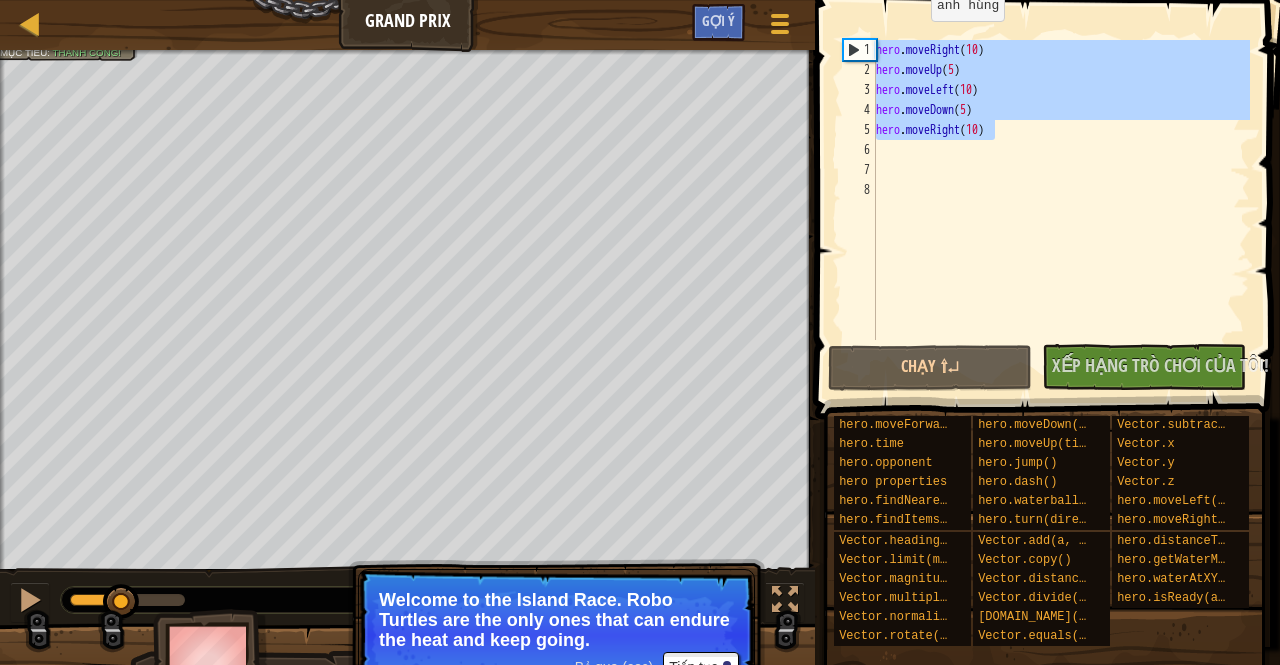 drag, startPoint x: 1002, startPoint y: 133, endPoint x: 873, endPoint y: -11, distance: 193.33133 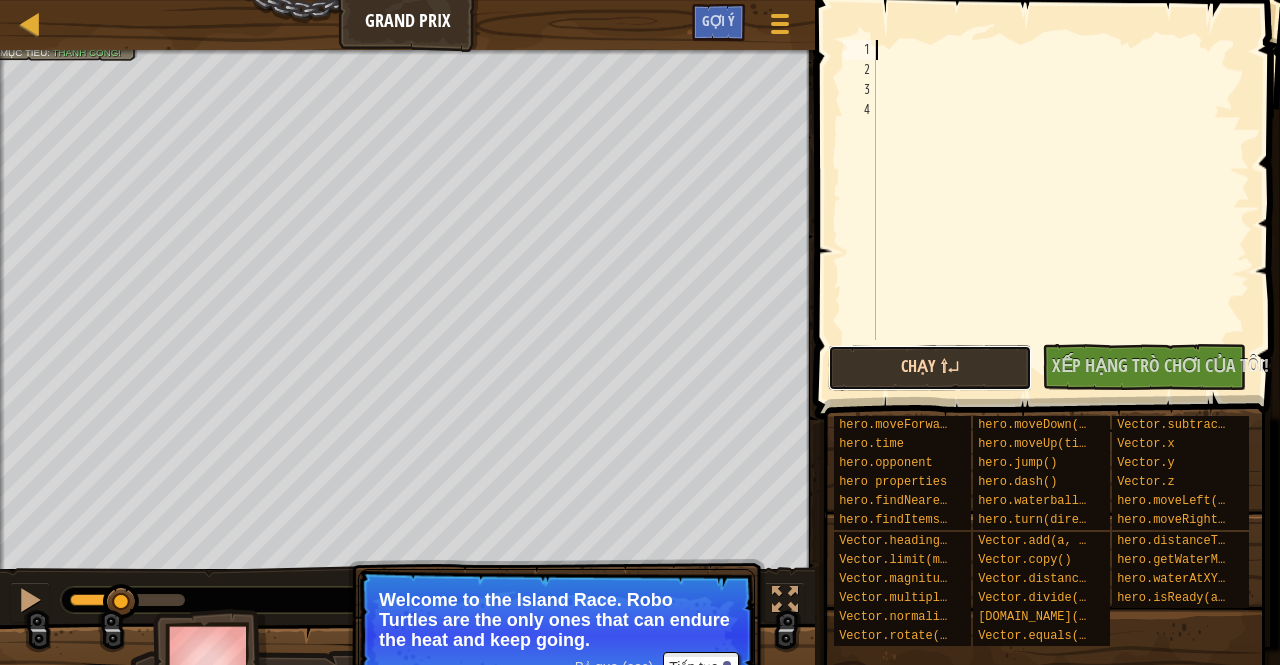 click on "Chạy ⇧↵" at bounding box center [930, 368] 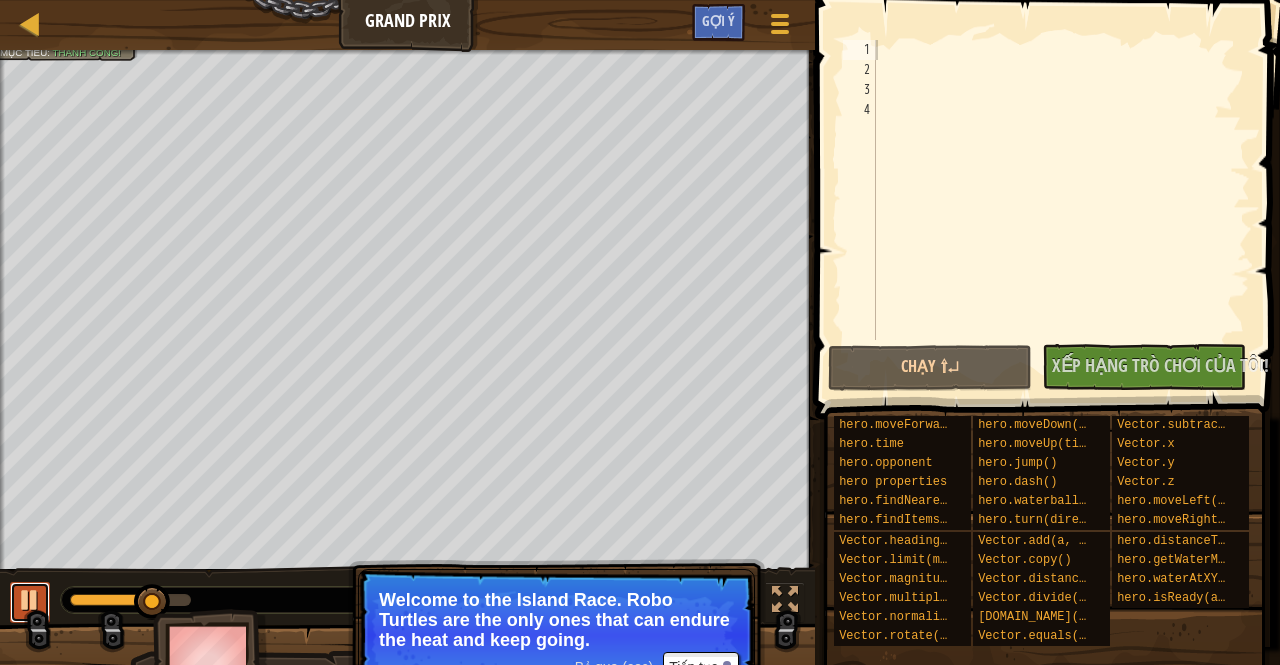 click at bounding box center [30, 600] 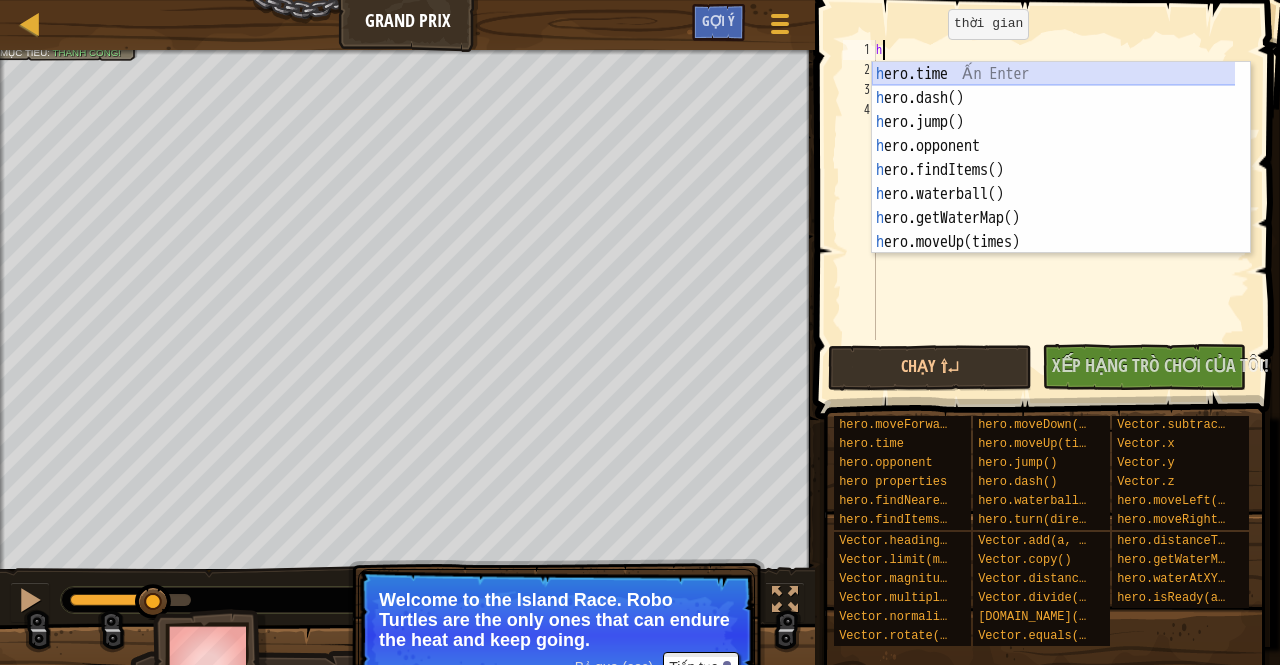 click on "h ero.time Ấn Enter h ero.dash() Ấn Enter h ero.jump() Ấn Enter h ero.opponent Ấn Enter h ero.findItems() Ấn Enter h ero.waterball() Ấn Enter h ero.getWaterMap() Ấn Enter h ero.moveUp(times) Ấn Enter h ero.turn(direction) Ấn Enter" at bounding box center (1054, 182) 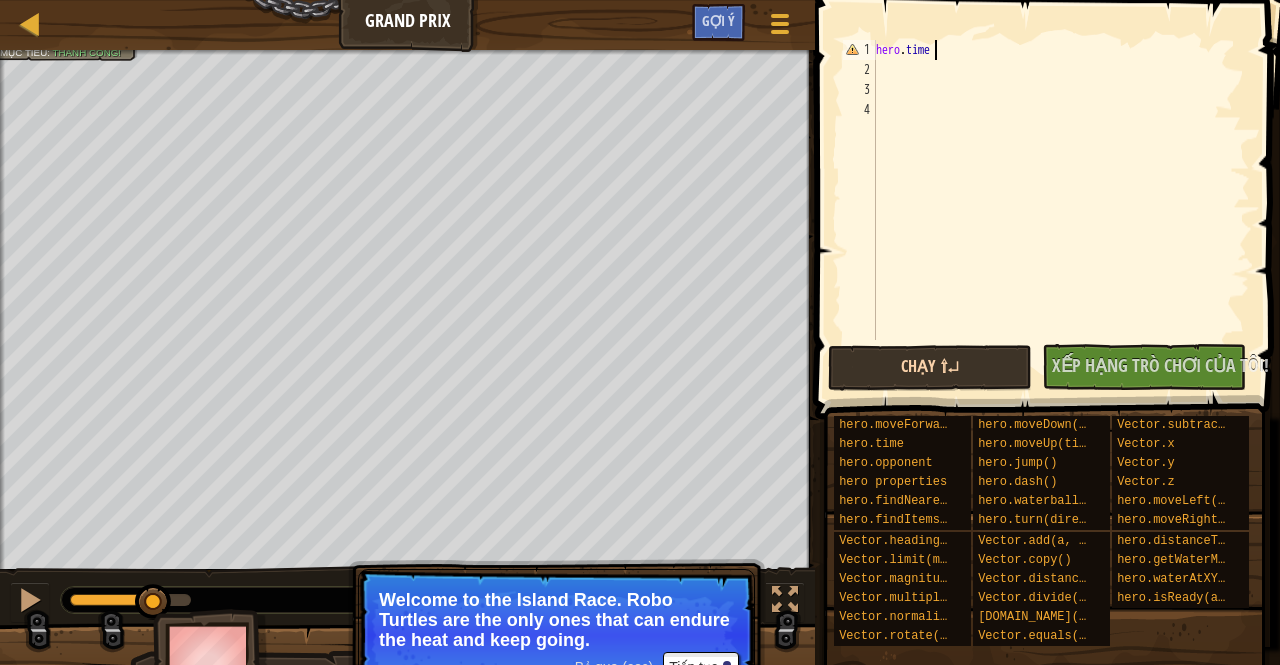 type on "hero.time" 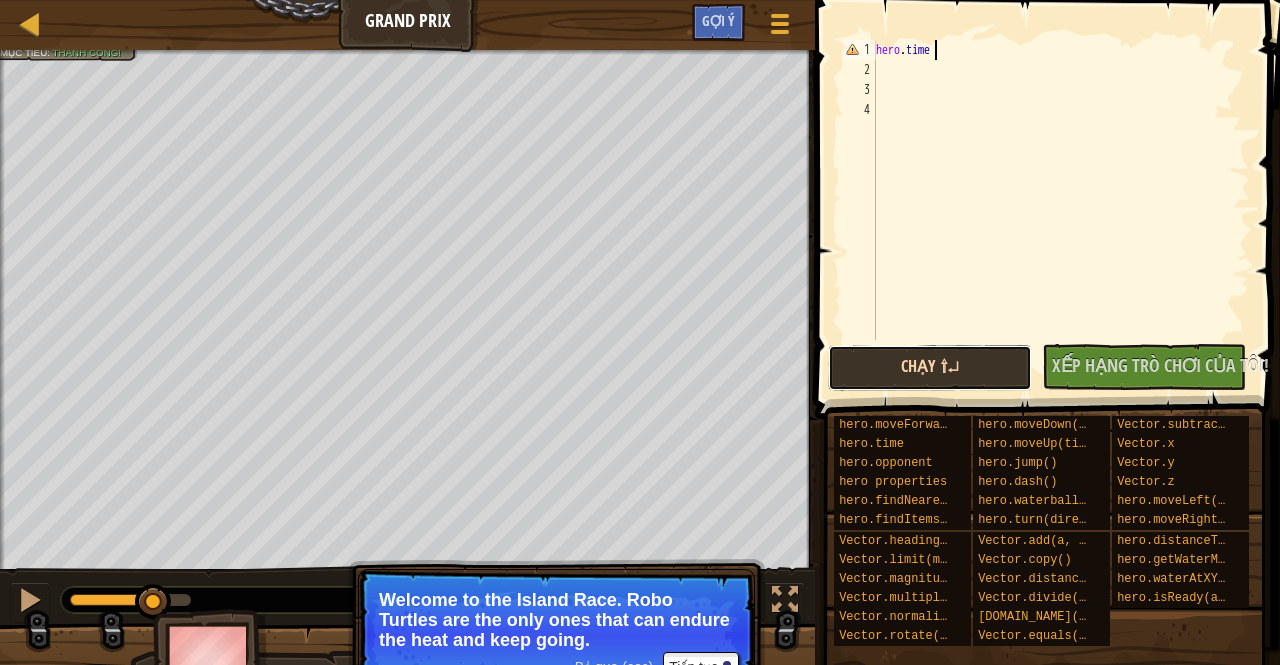 click on "Chạy ⇧↵" at bounding box center (930, 368) 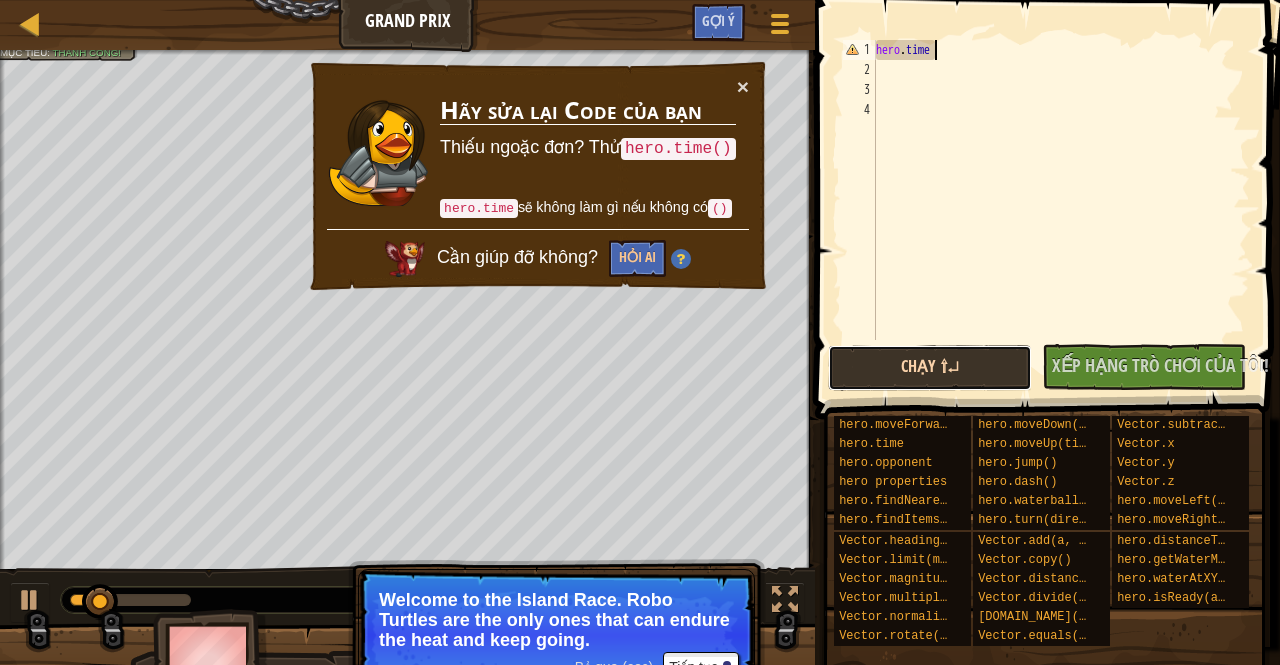 click on "Chạy ⇧↵" at bounding box center [930, 368] 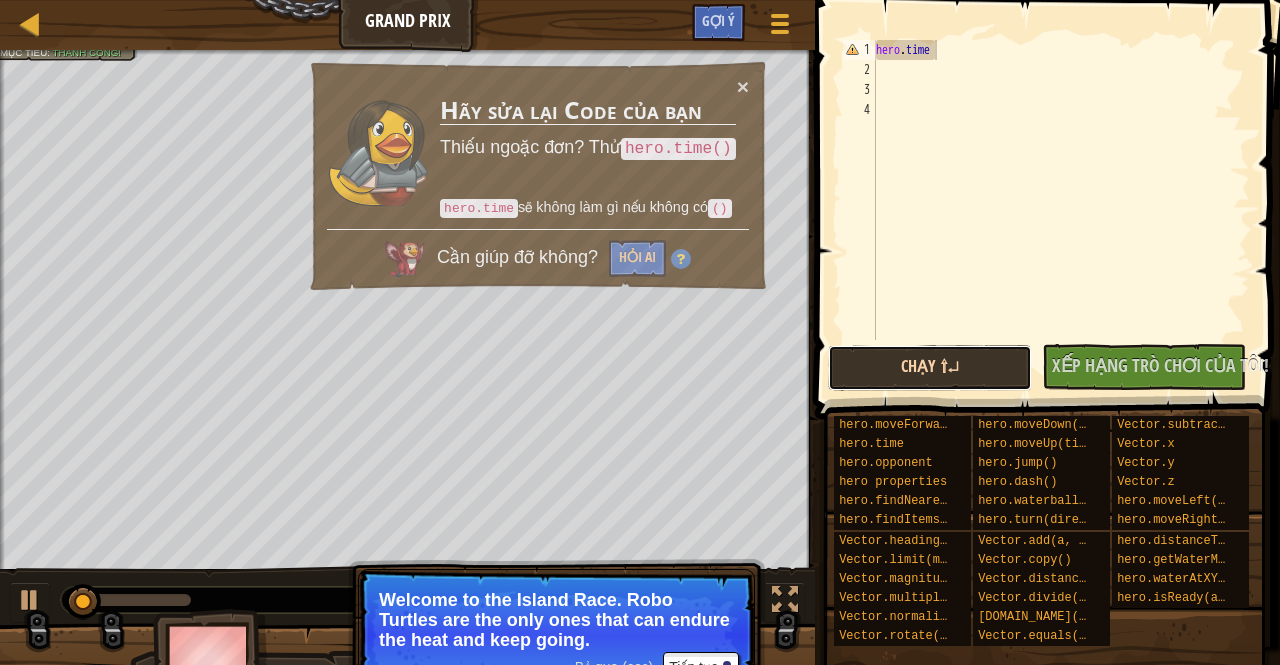 click on "Chạy ⇧↵" at bounding box center (930, 368) 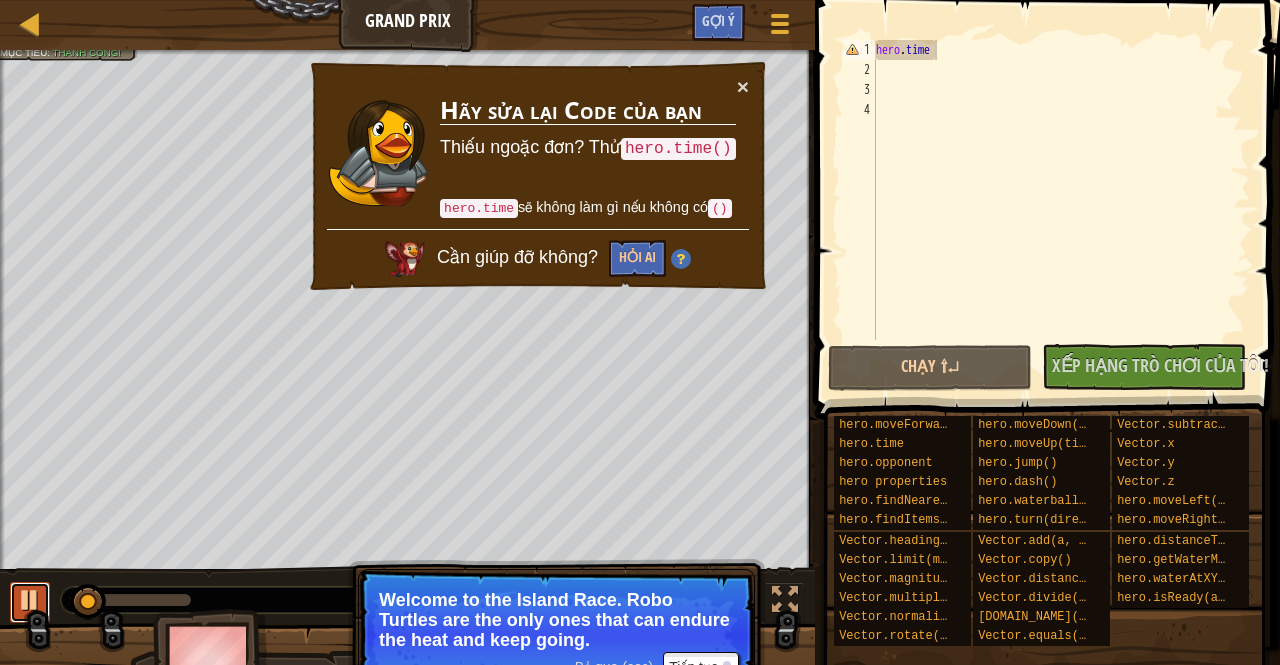 click at bounding box center (30, 600) 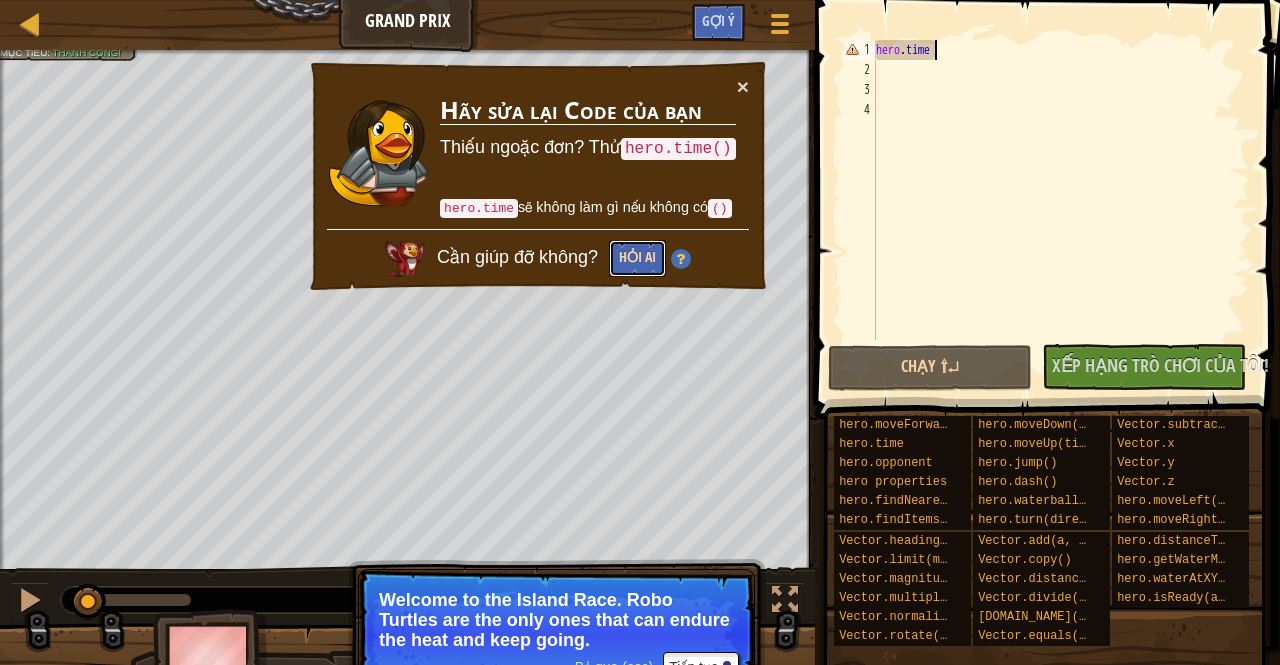 click on "Hỏi AI" at bounding box center (637, 258) 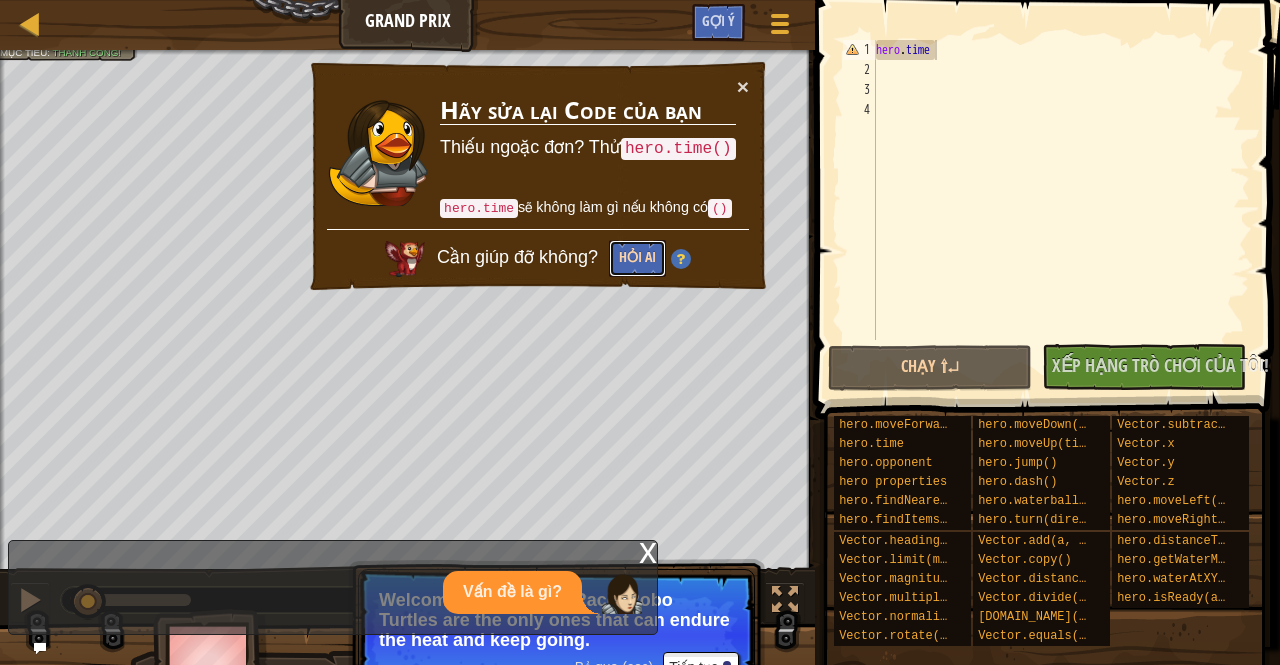 click on "Hỏi AI" at bounding box center [638, 257] 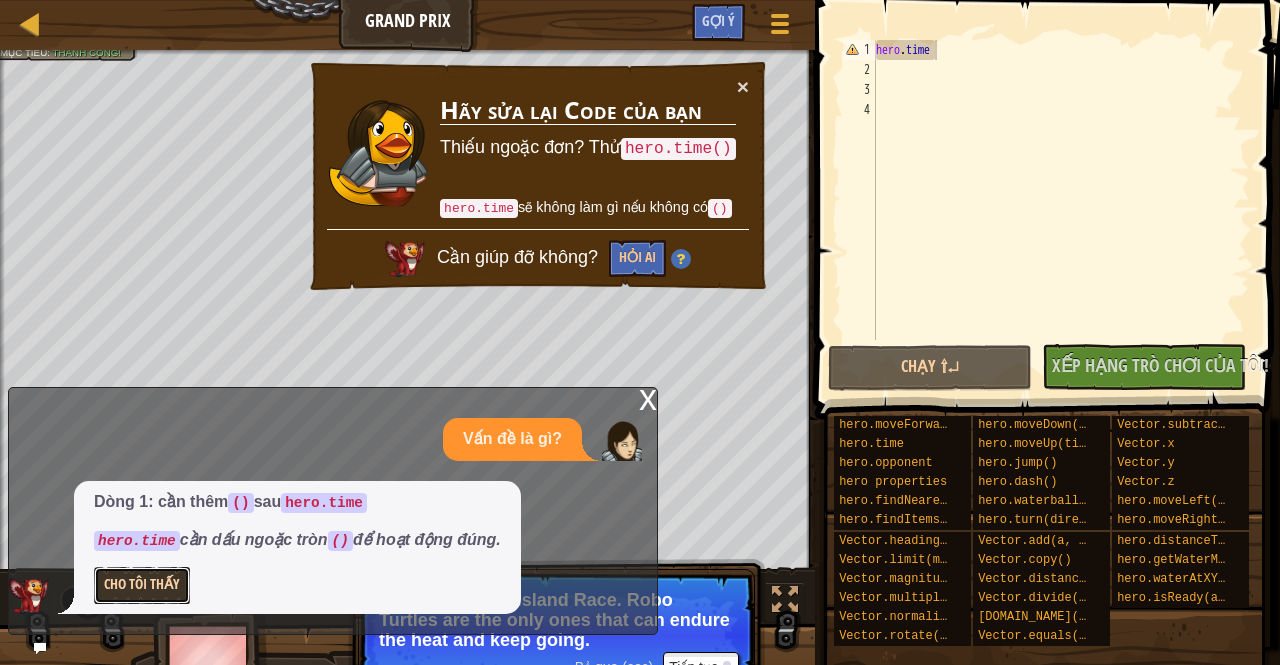 click on "Cho Tôi Thấy" at bounding box center (142, 585) 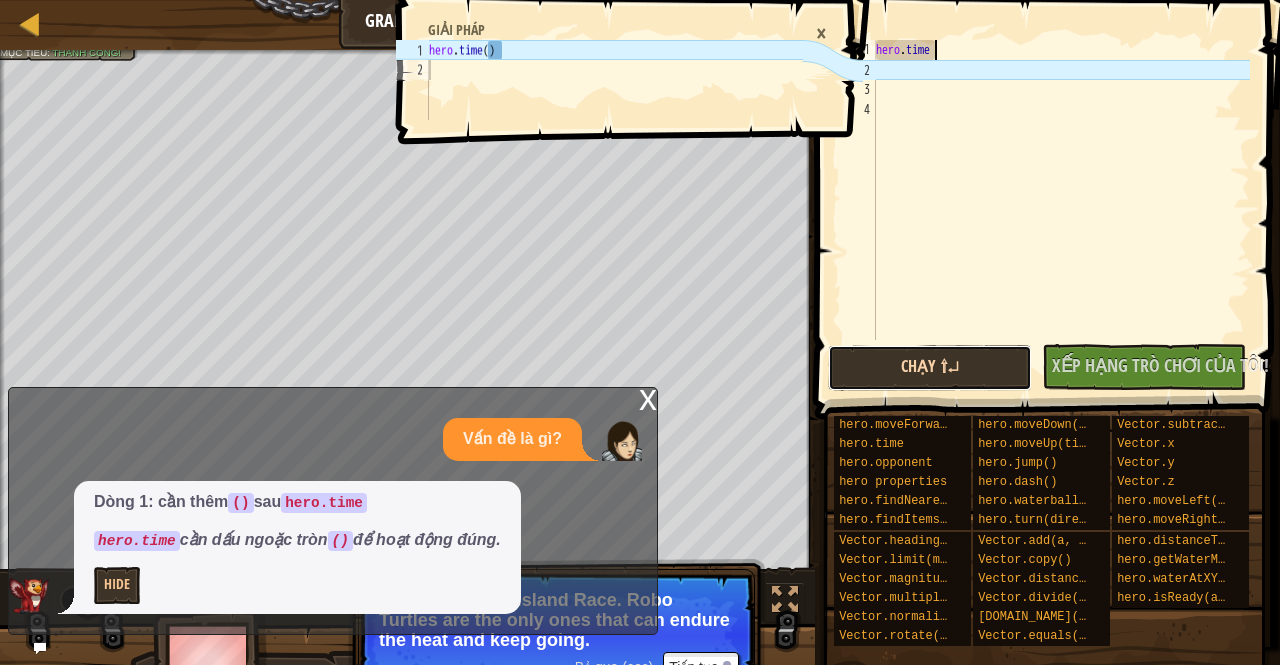click on "Chạy ⇧↵" at bounding box center [930, 368] 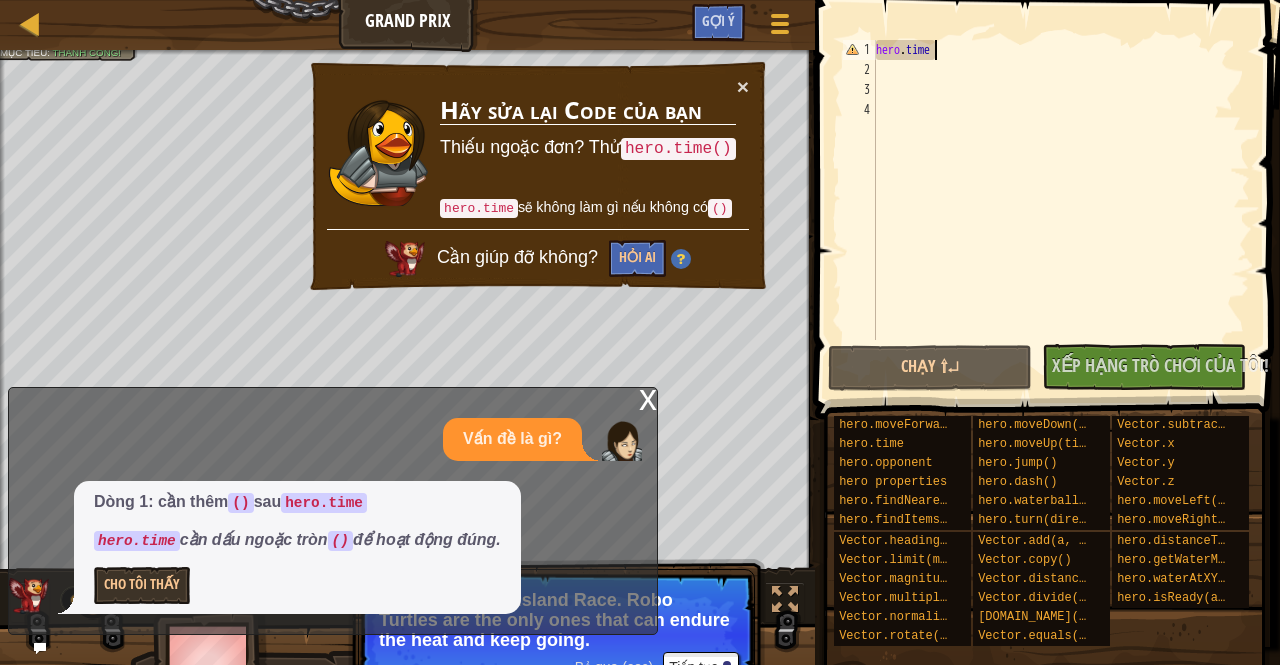click on "x" at bounding box center (648, 398) 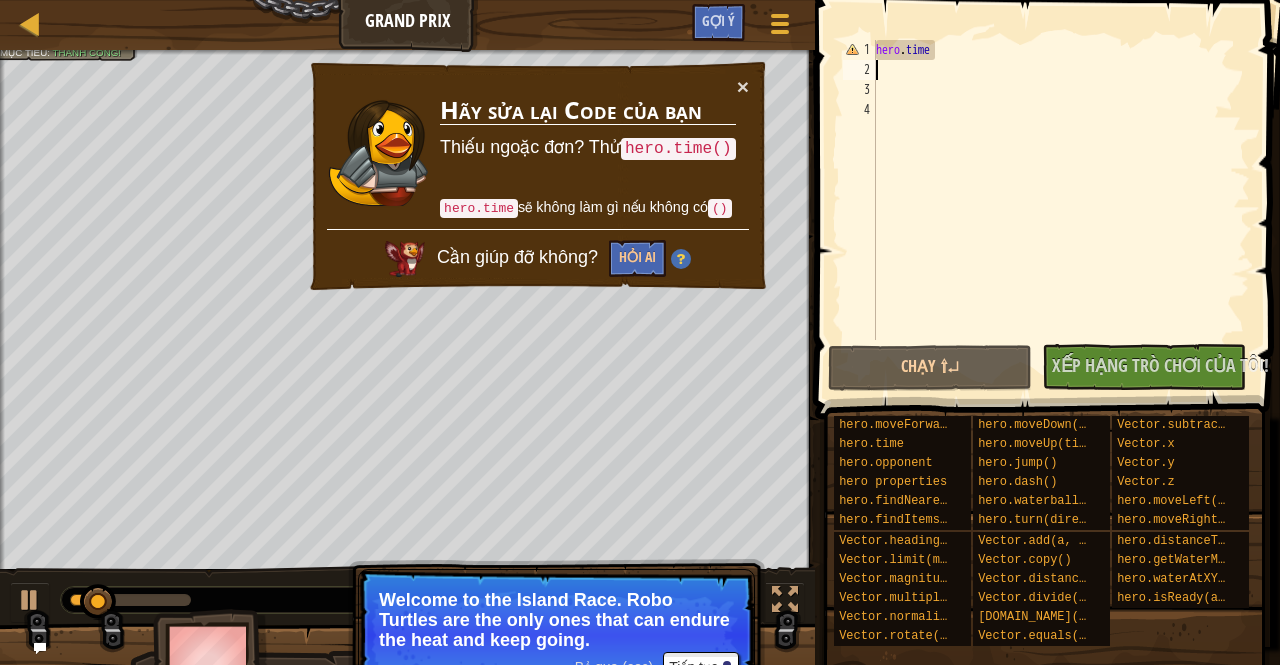 click on "hero . time" at bounding box center [1061, 210] 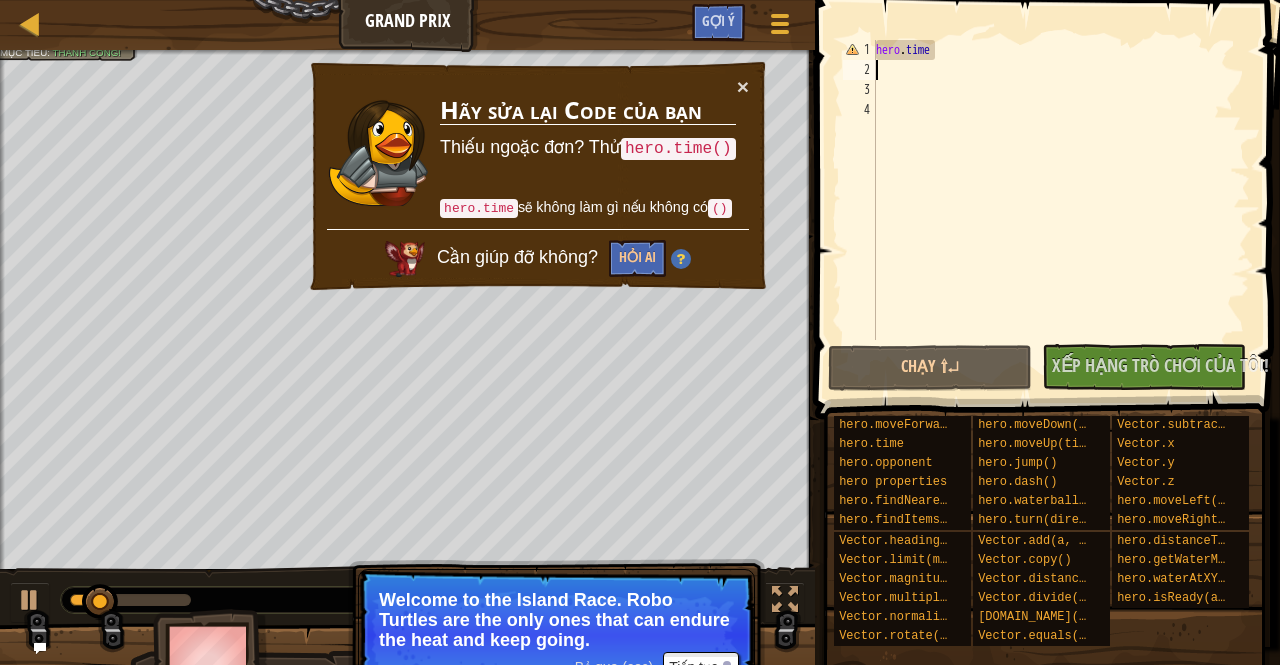 click on "hero . time" at bounding box center [1061, 210] 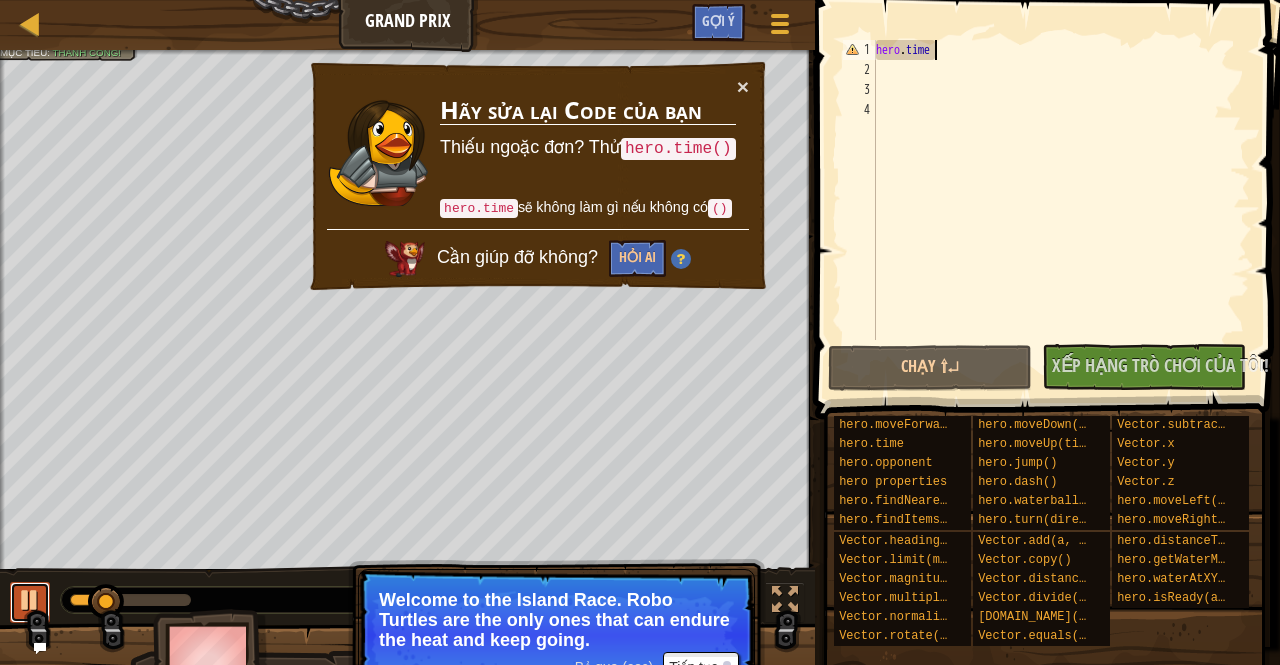 click at bounding box center (30, 600) 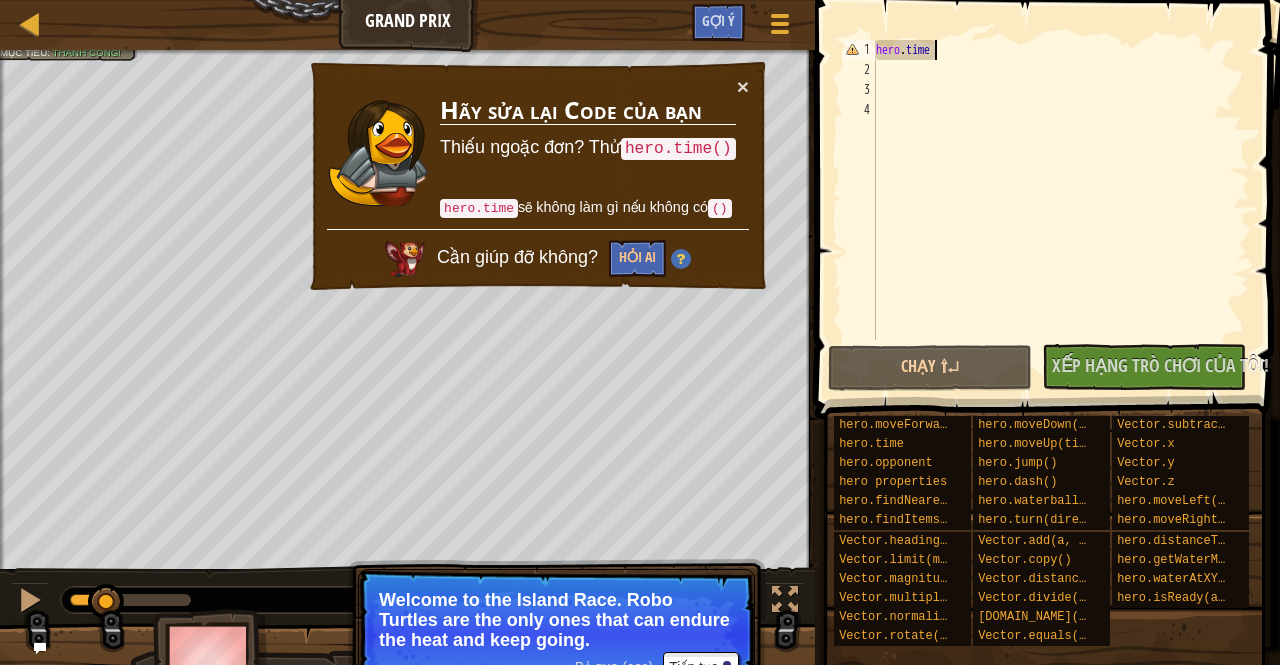 click on "hero . time" at bounding box center [1061, 210] 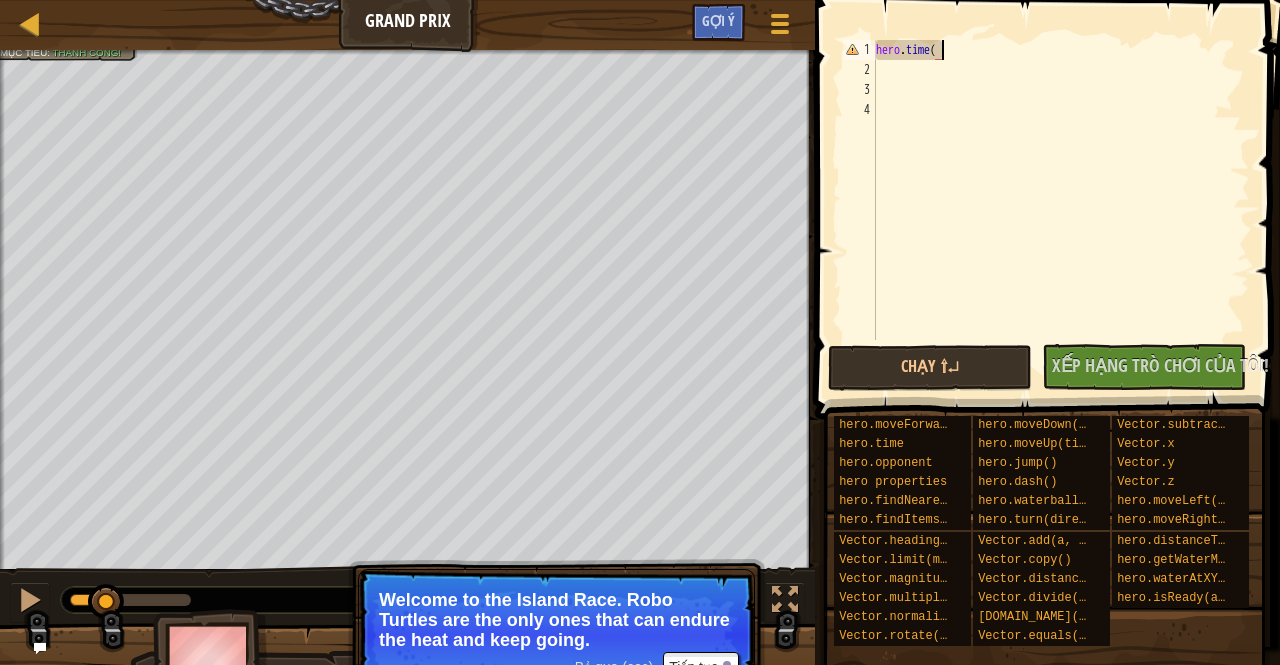 scroll, scrollTop: 9, scrollLeft: 5, axis: both 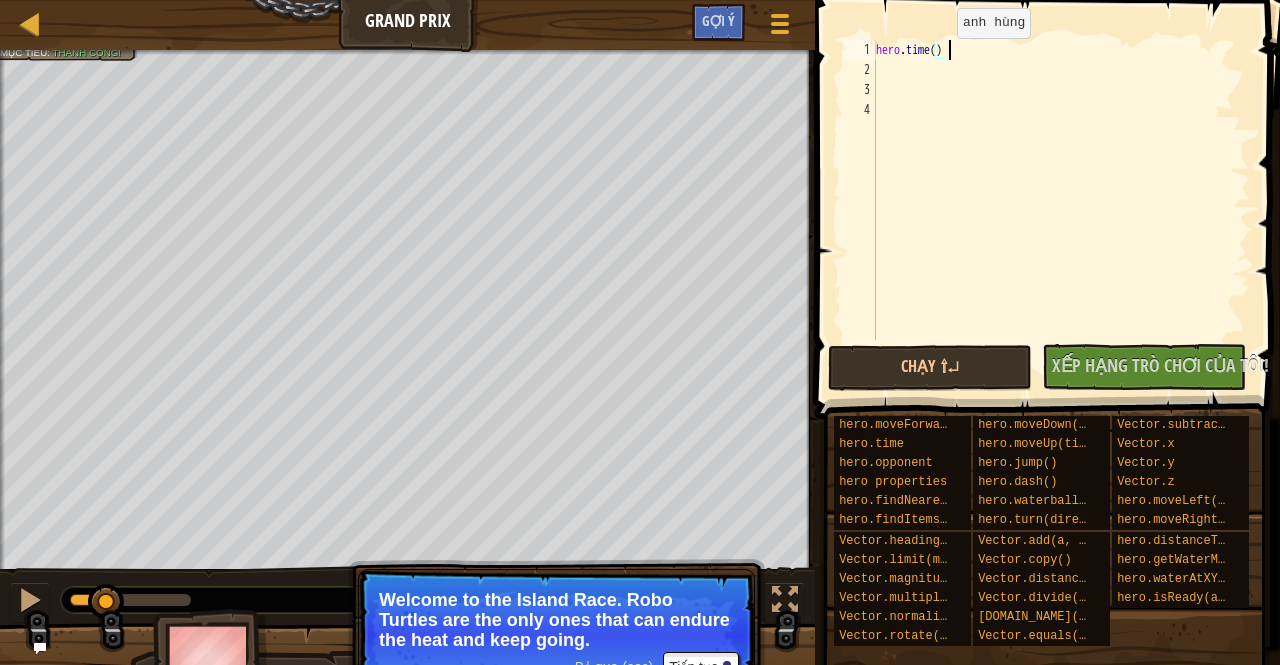 click on "hero . time ( )" at bounding box center [1061, 210] 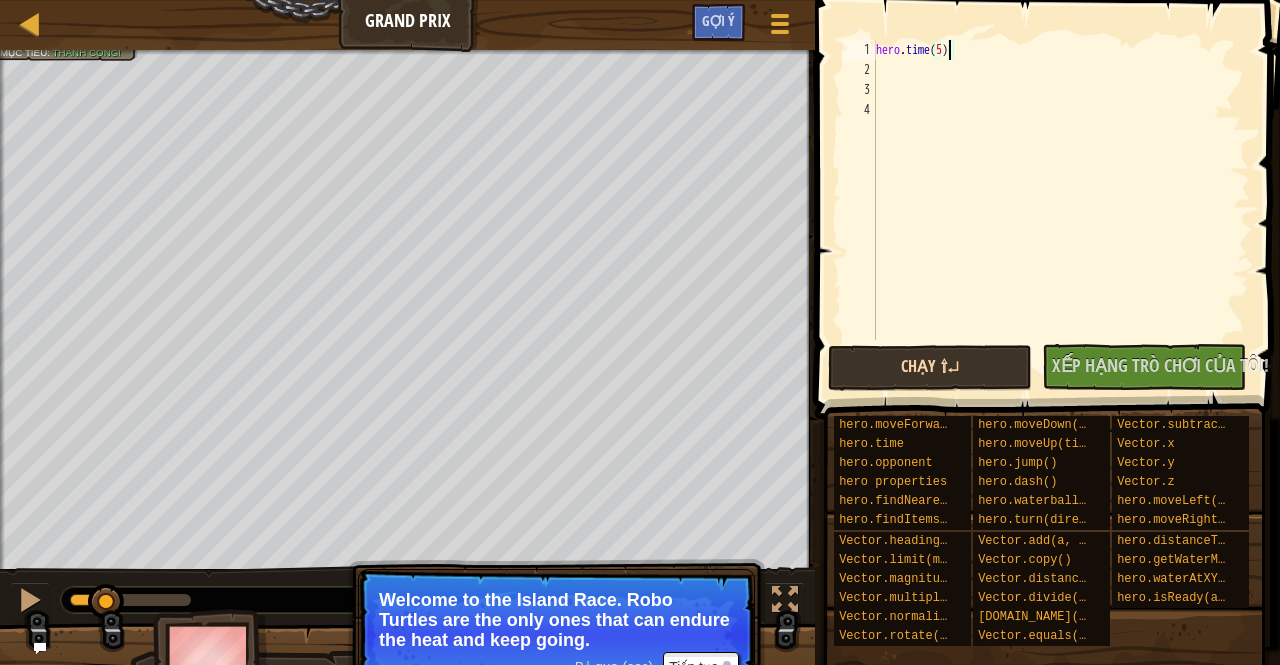 type on "hero.time(5)" 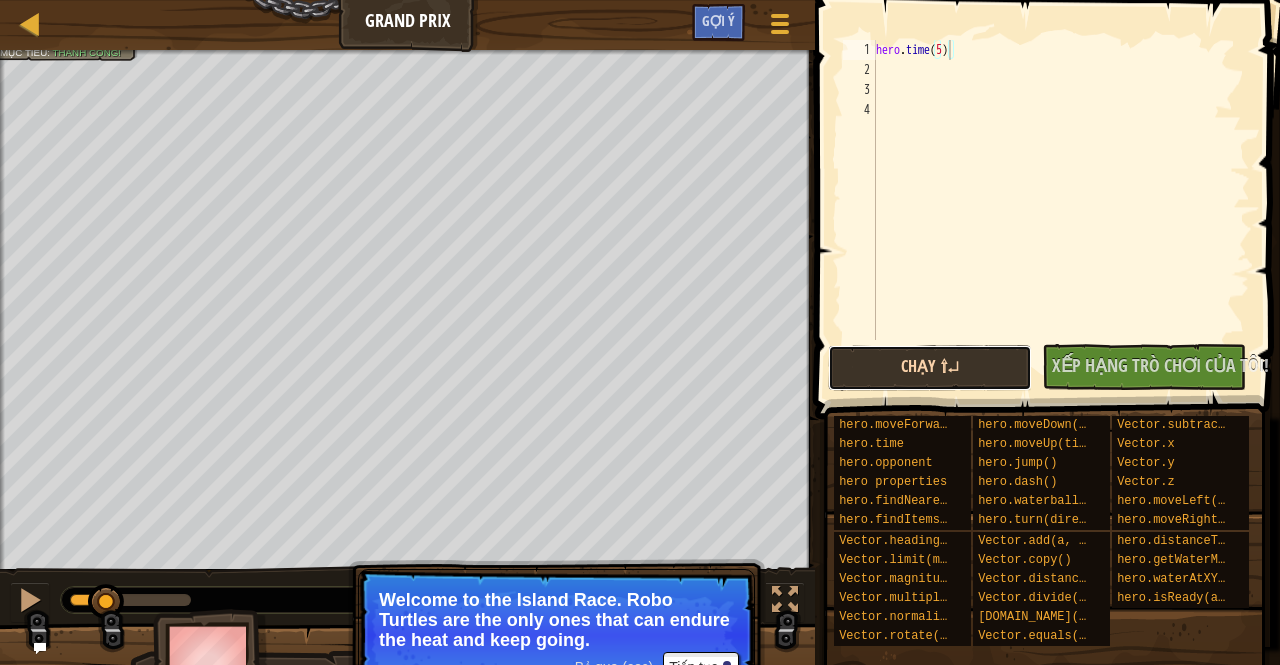click on "Chạy ⇧↵" at bounding box center (930, 368) 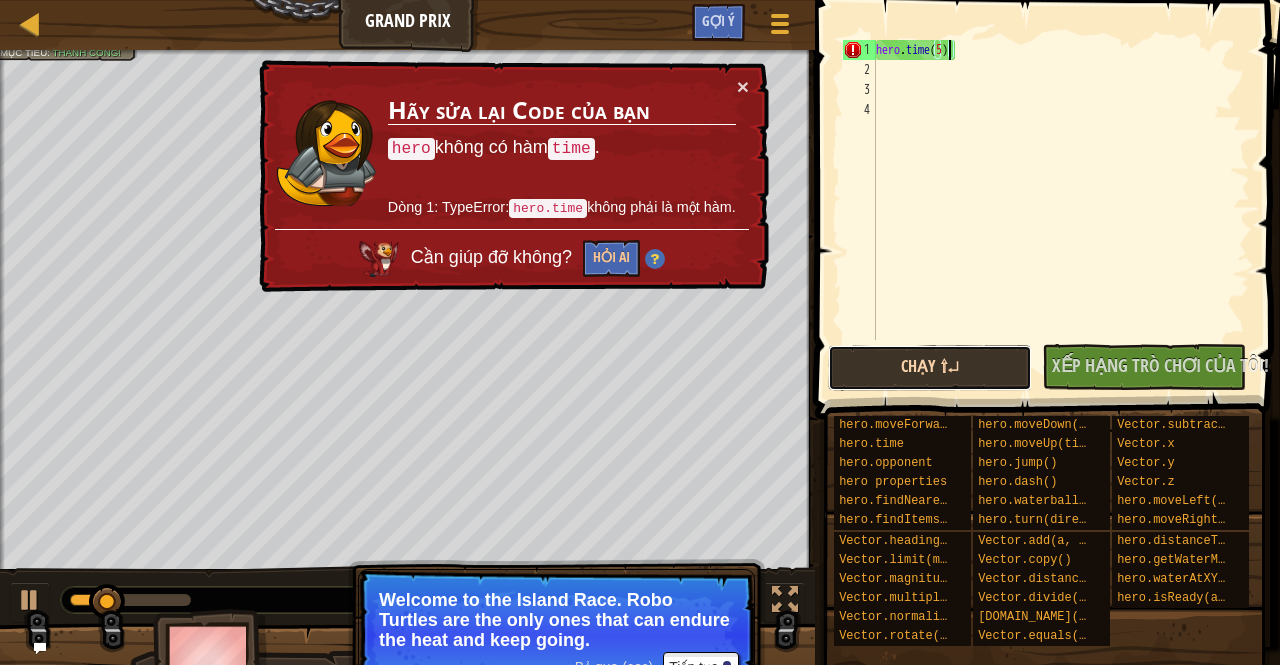 click on "Chạy ⇧↵" at bounding box center (930, 368) 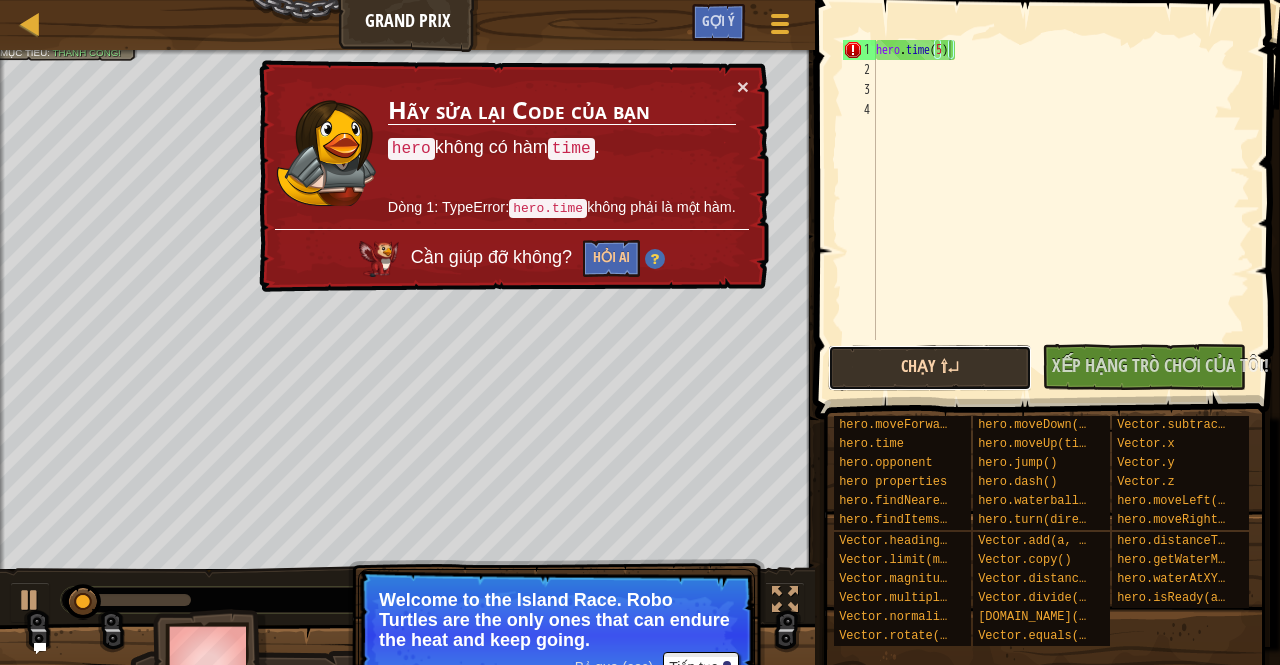 click on "Chạy ⇧↵" at bounding box center (930, 368) 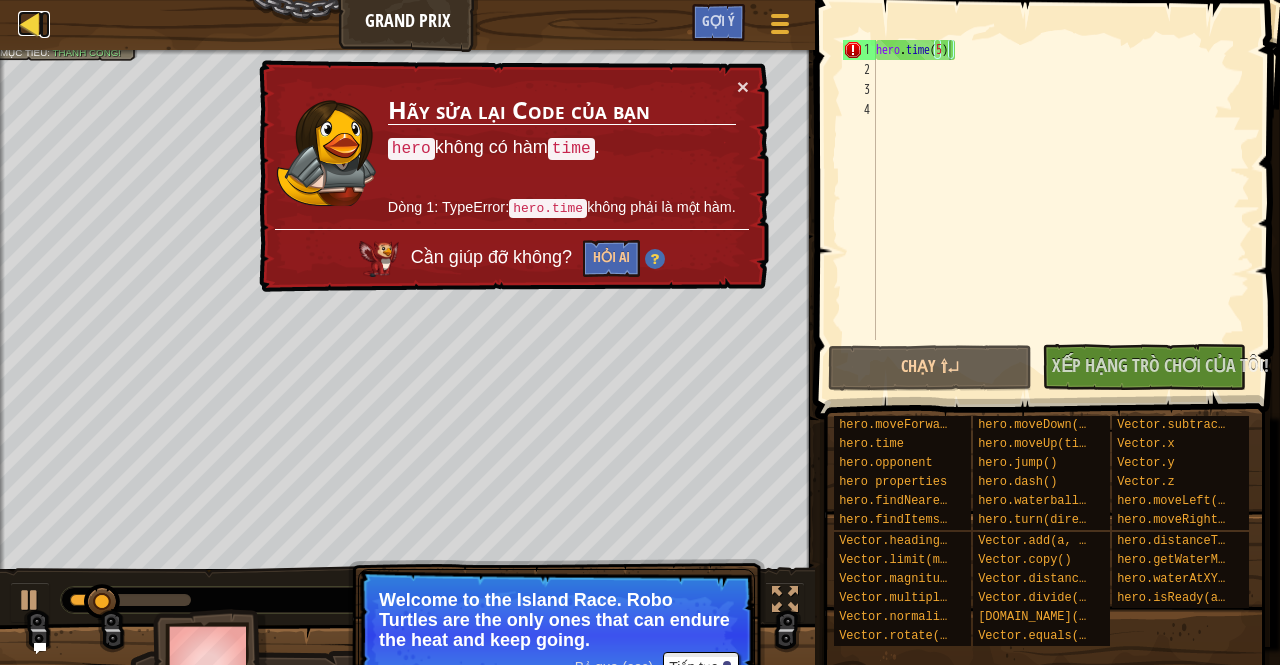click at bounding box center (30, 23) 